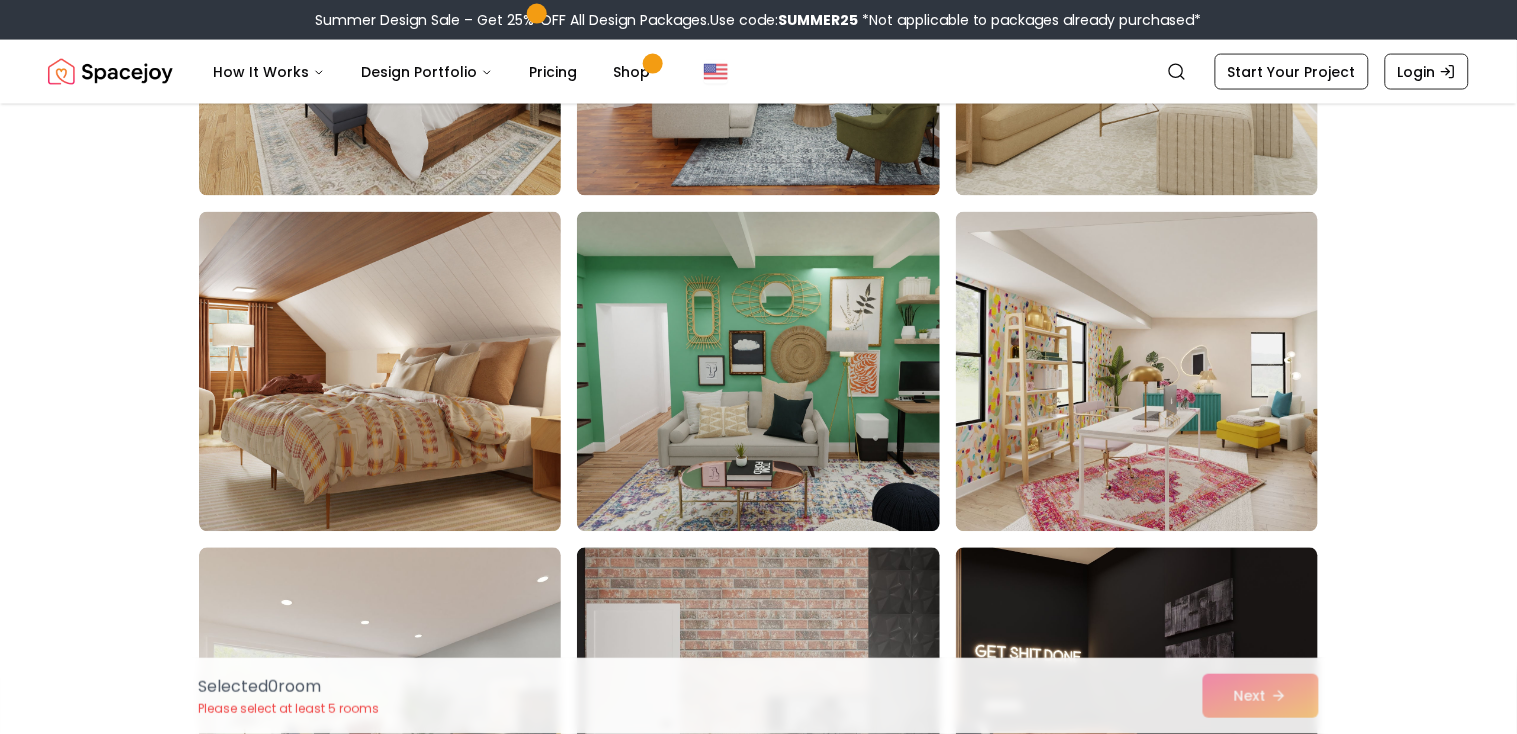 scroll, scrollTop: 2751, scrollLeft: 0, axis: vertical 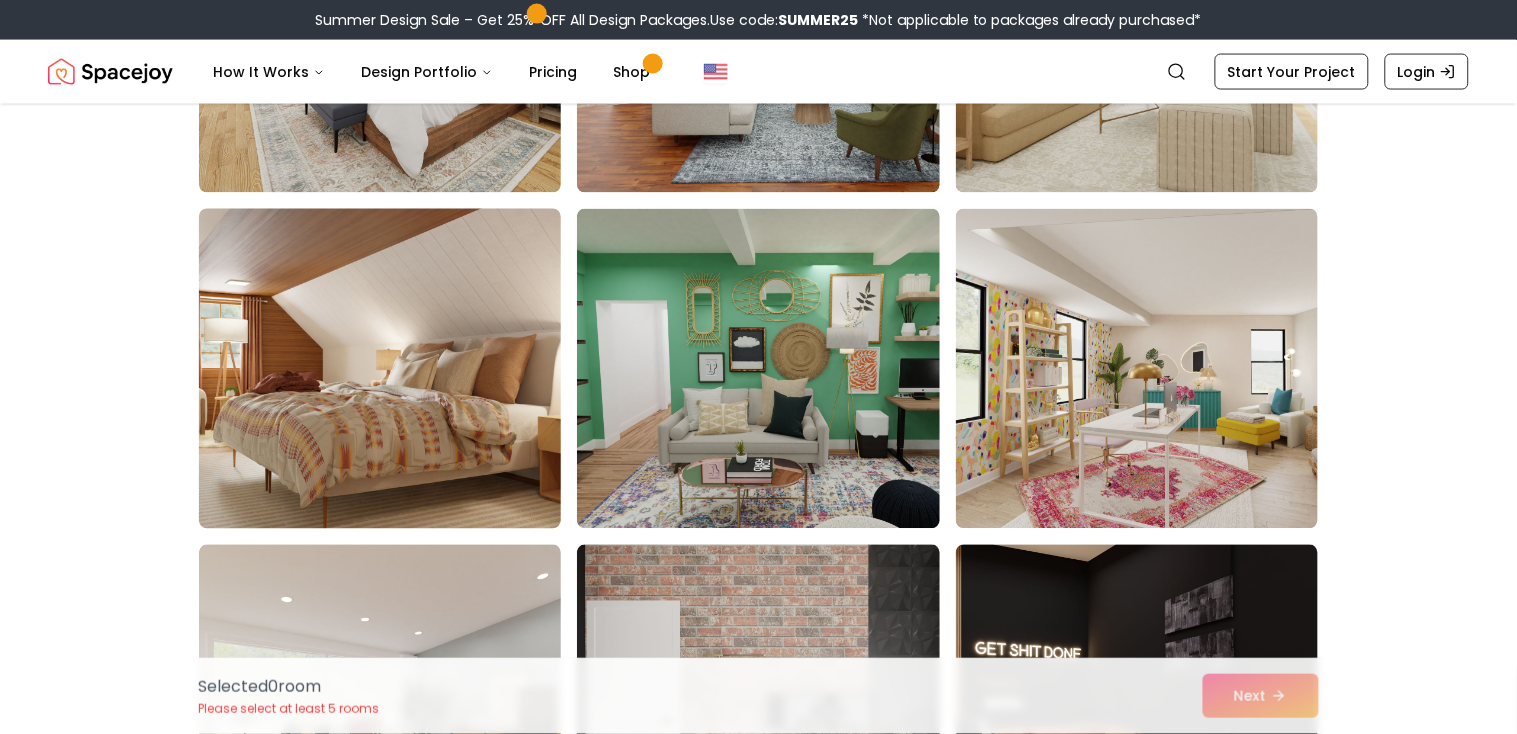 click at bounding box center [399, 369] 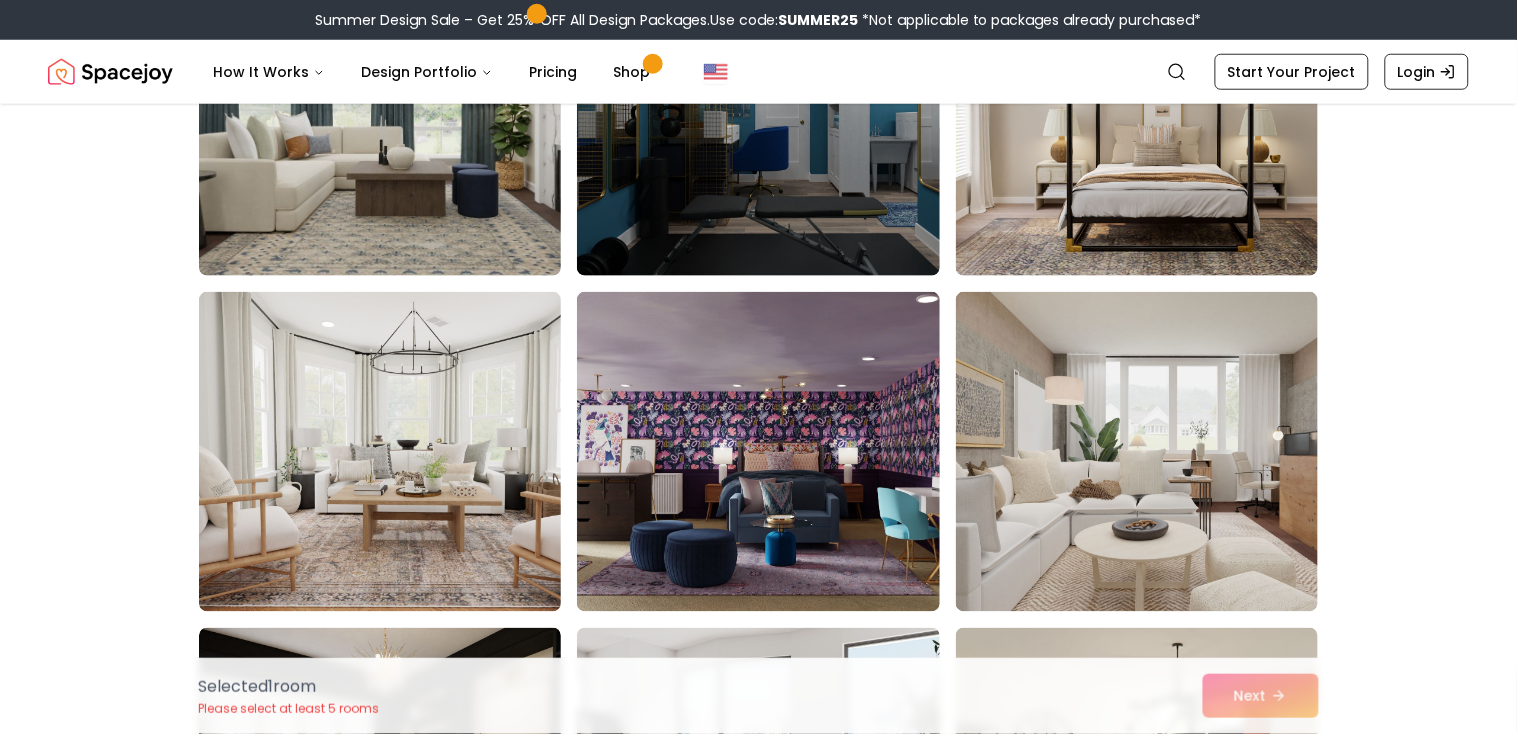 scroll, scrollTop: 4356, scrollLeft: 0, axis: vertical 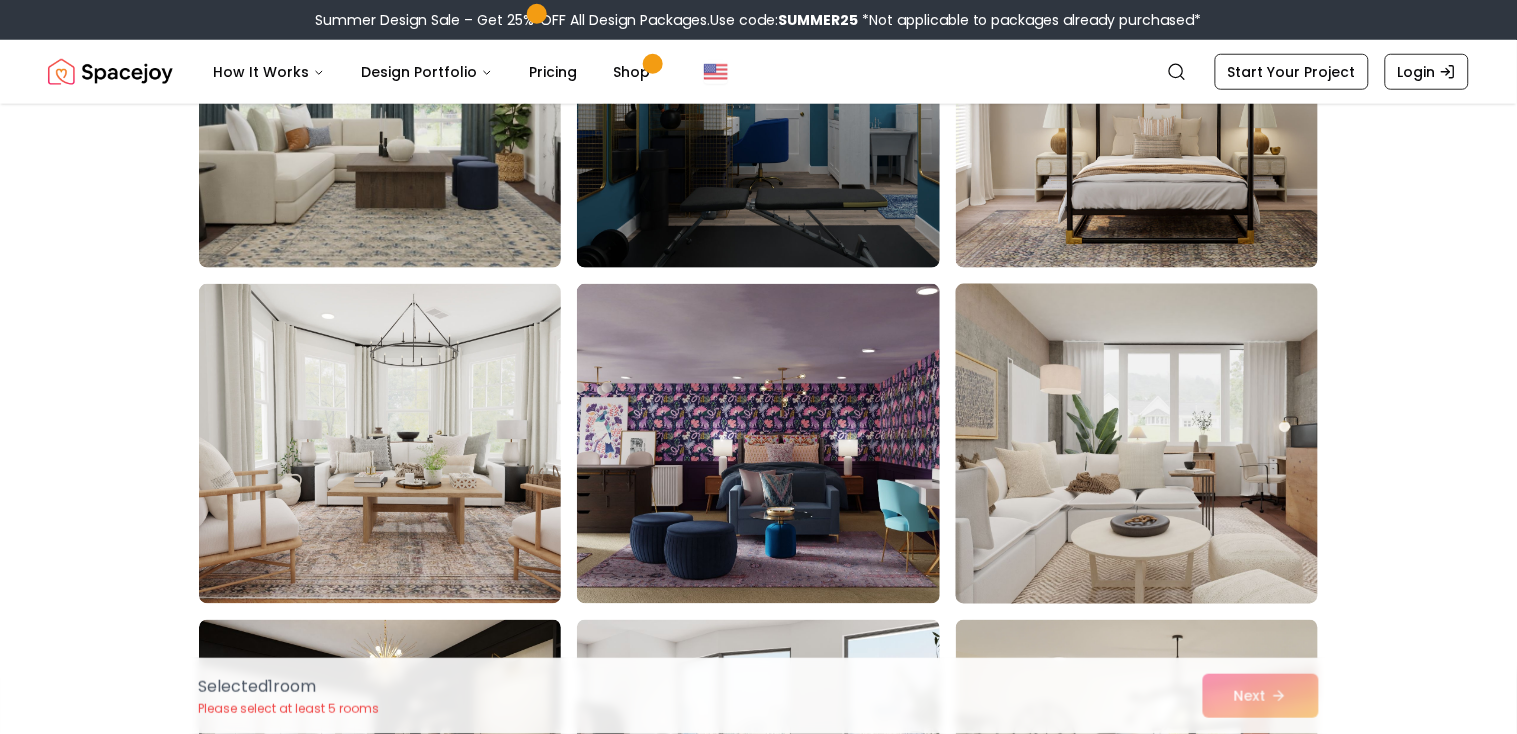 click at bounding box center (1156, 444) 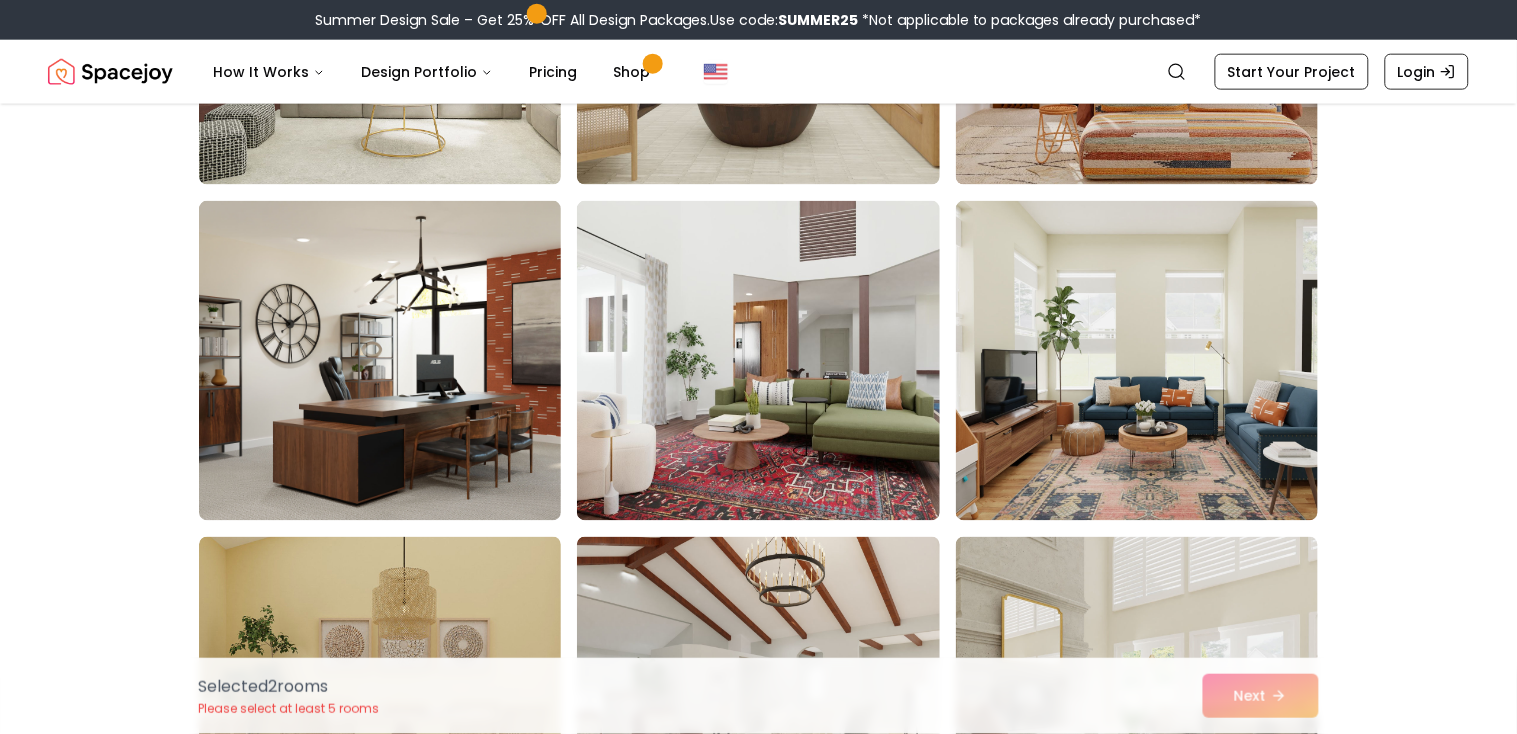 scroll, scrollTop: 6753, scrollLeft: 0, axis: vertical 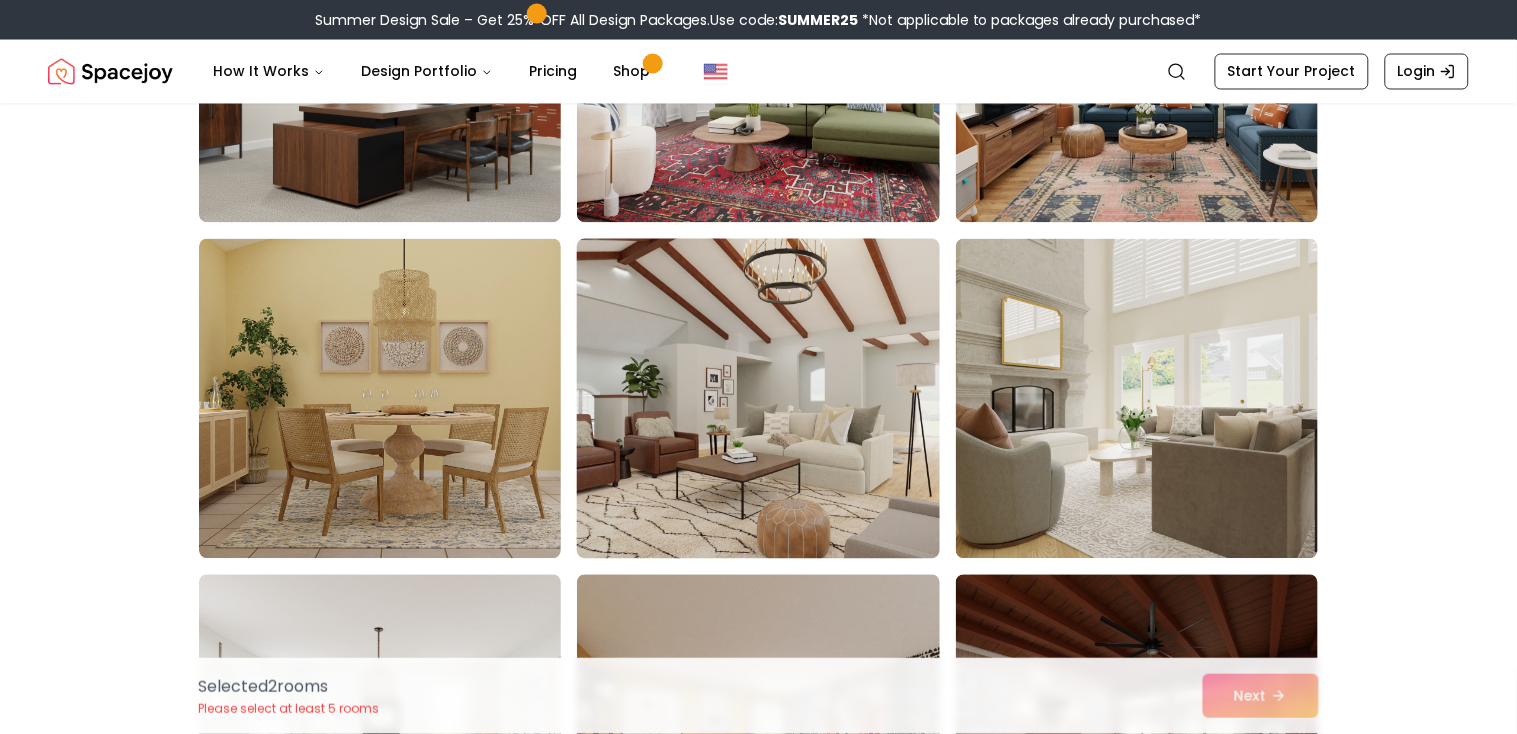 click at bounding box center (777, 399) 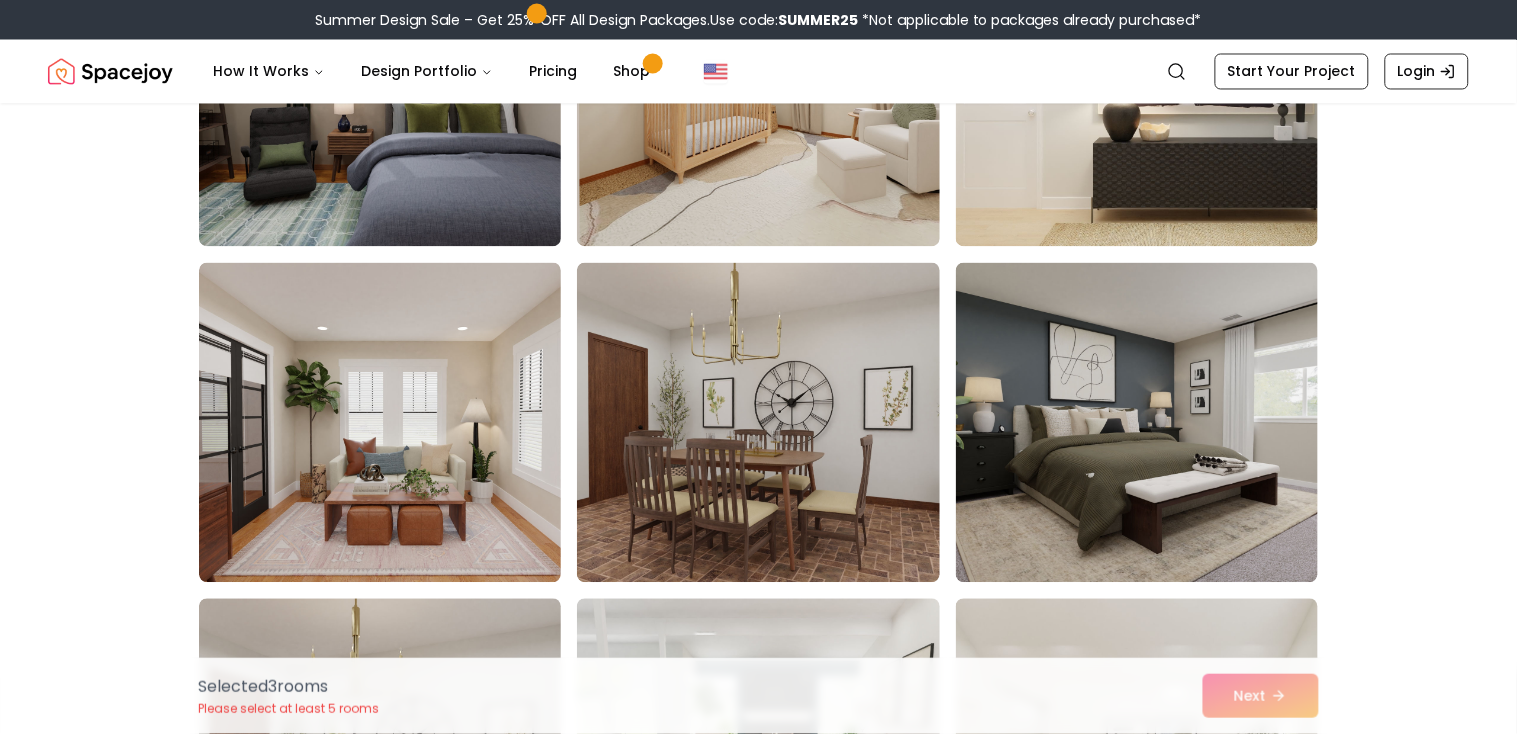 scroll, scrollTop: 8751, scrollLeft: 0, axis: vertical 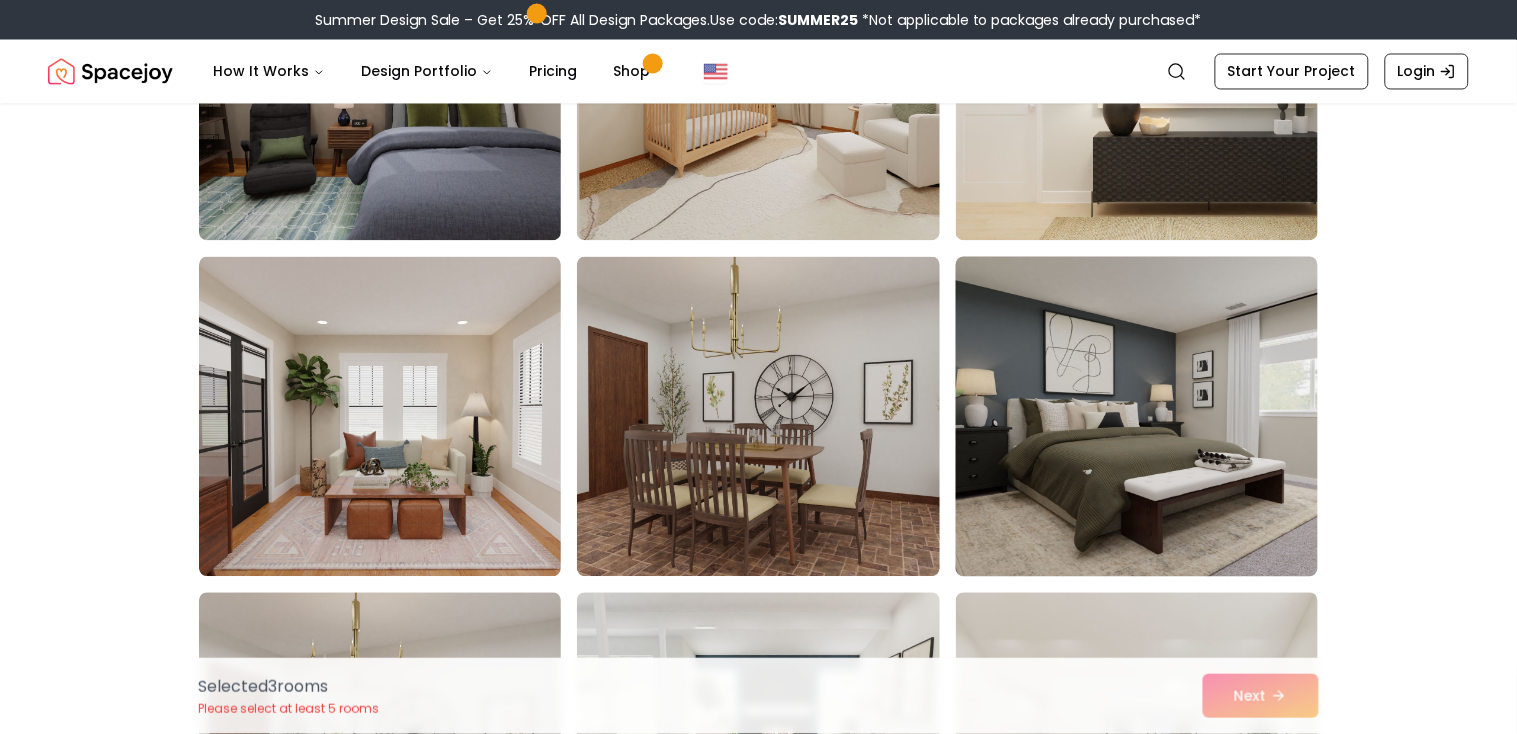 click at bounding box center [1156, 417] 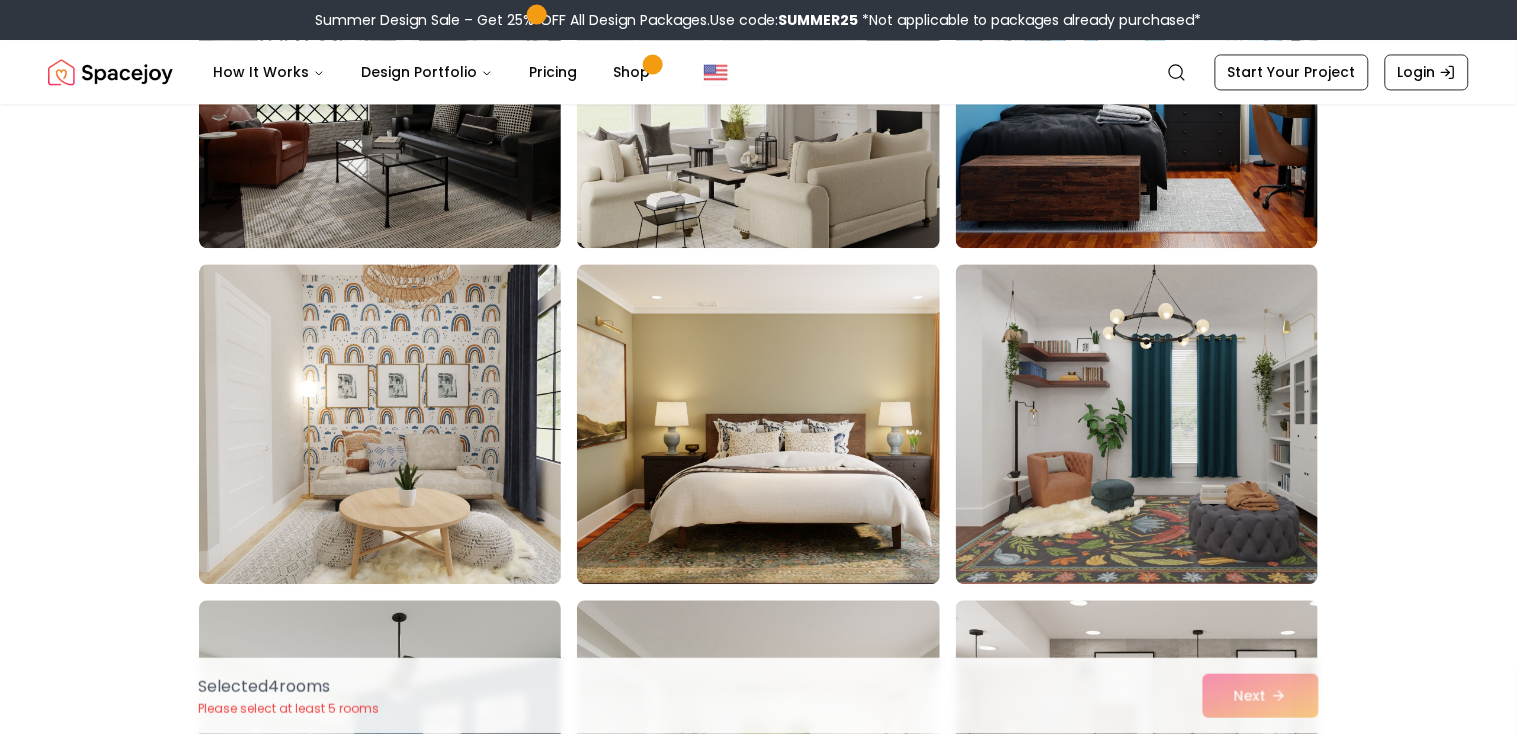 scroll, scrollTop: 1355, scrollLeft: 0, axis: vertical 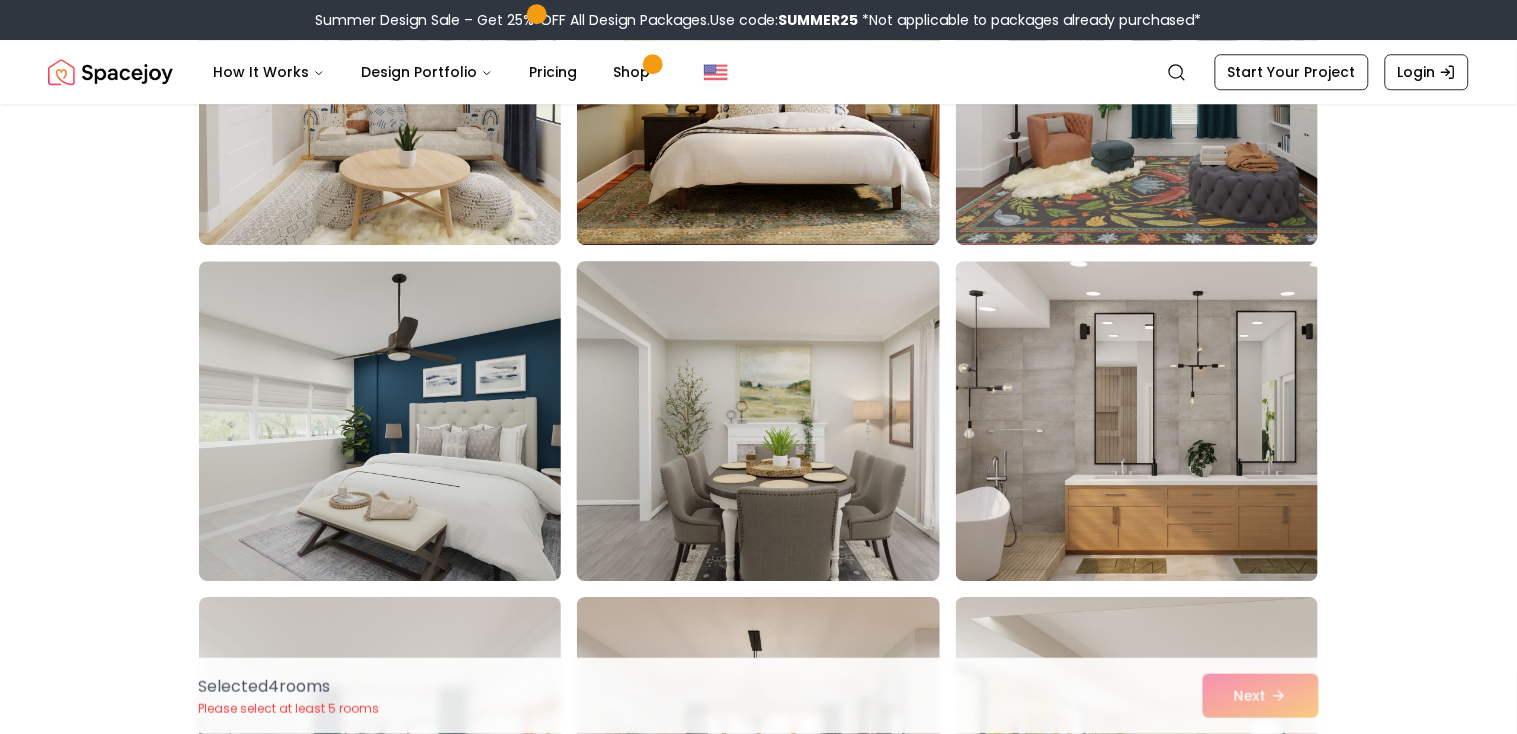 click at bounding box center (777, 421) 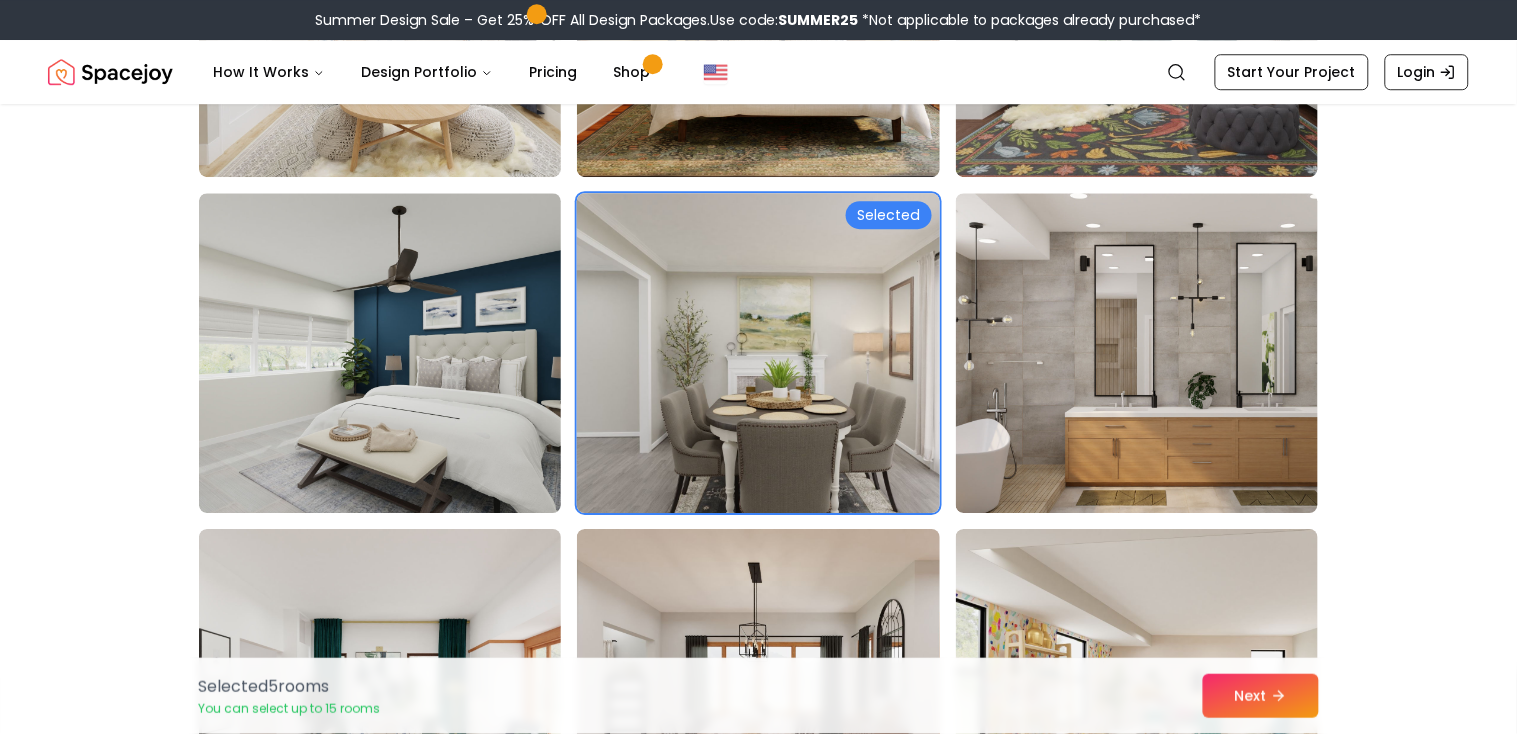scroll, scrollTop: 1436, scrollLeft: 0, axis: vertical 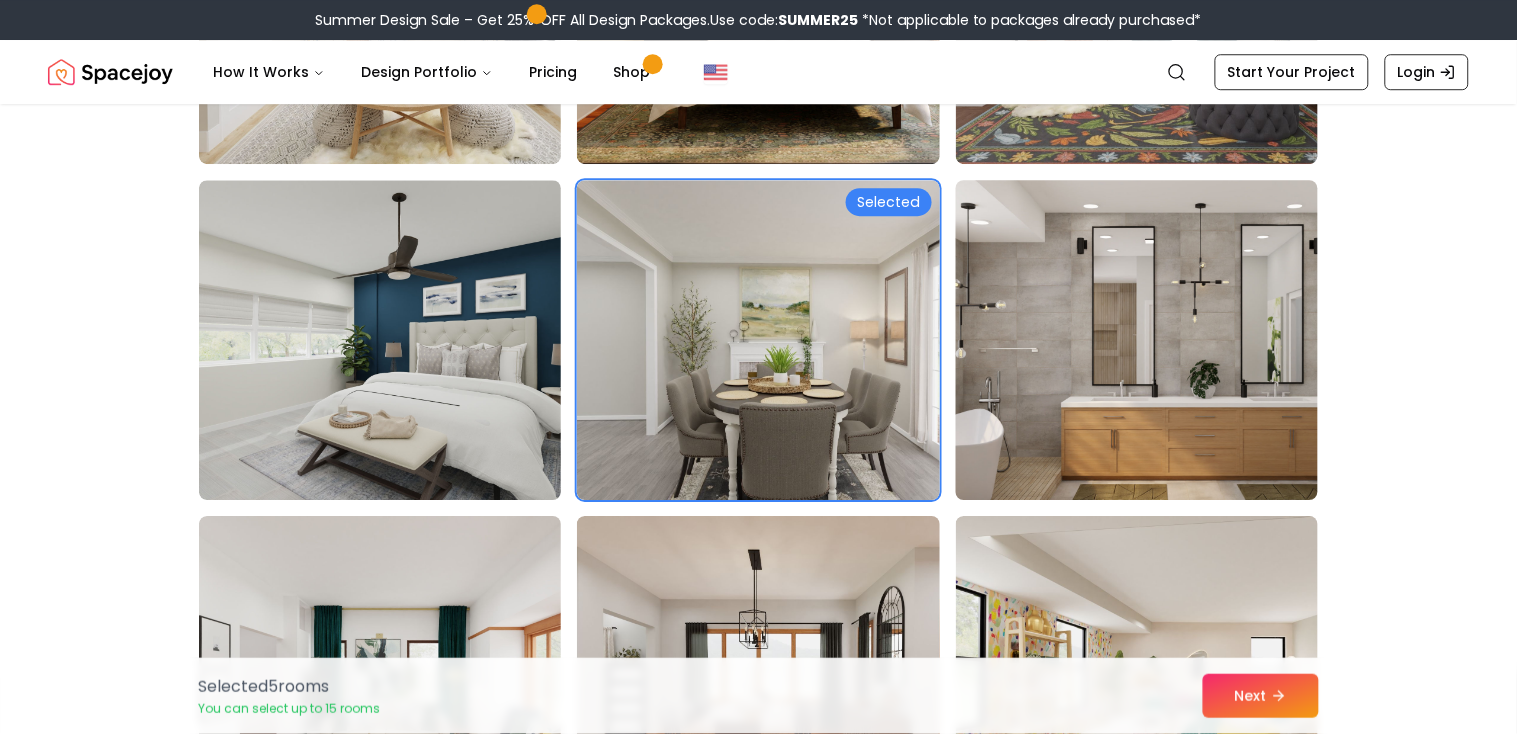 click at bounding box center [1156, 340] 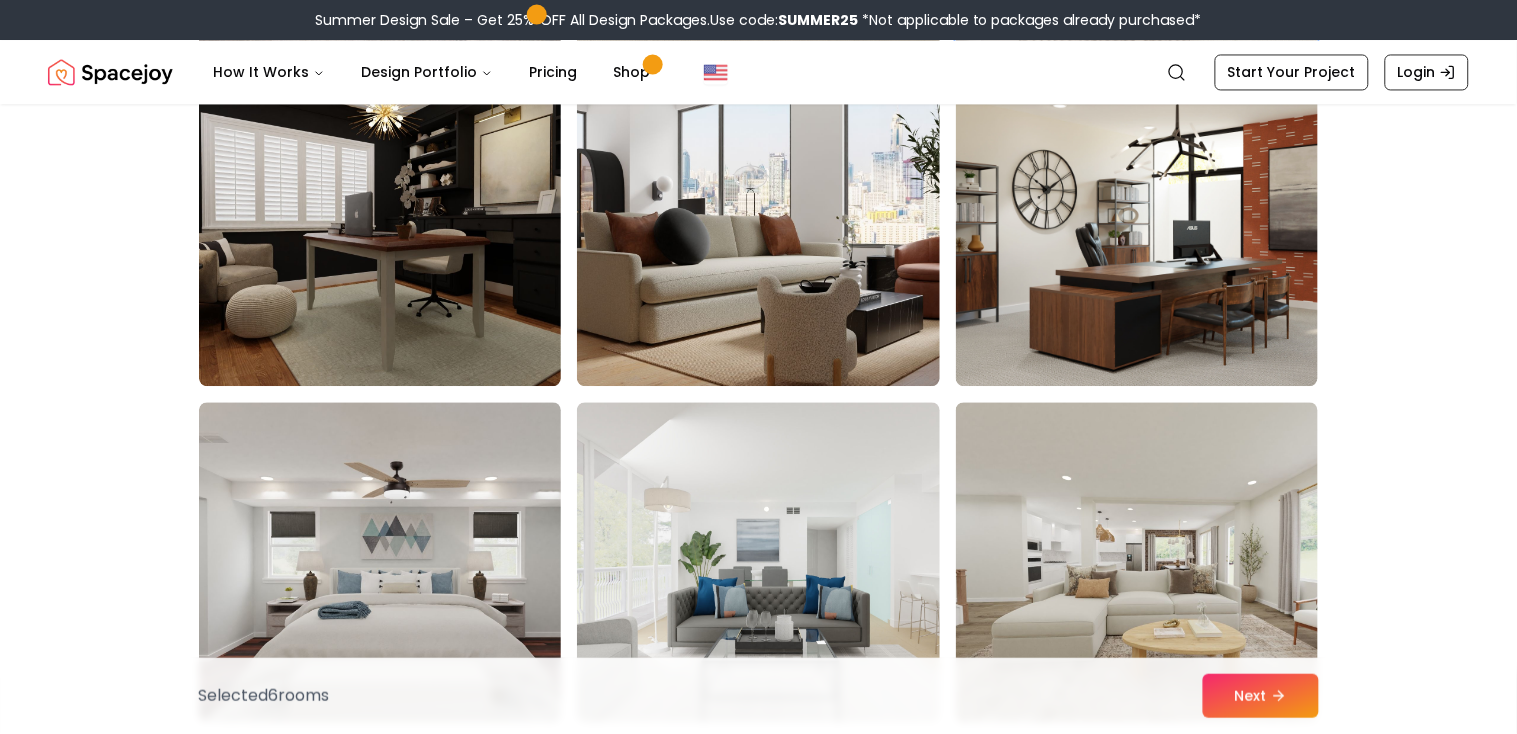 scroll, scrollTop: 5160, scrollLeft: 0, axis: vertical 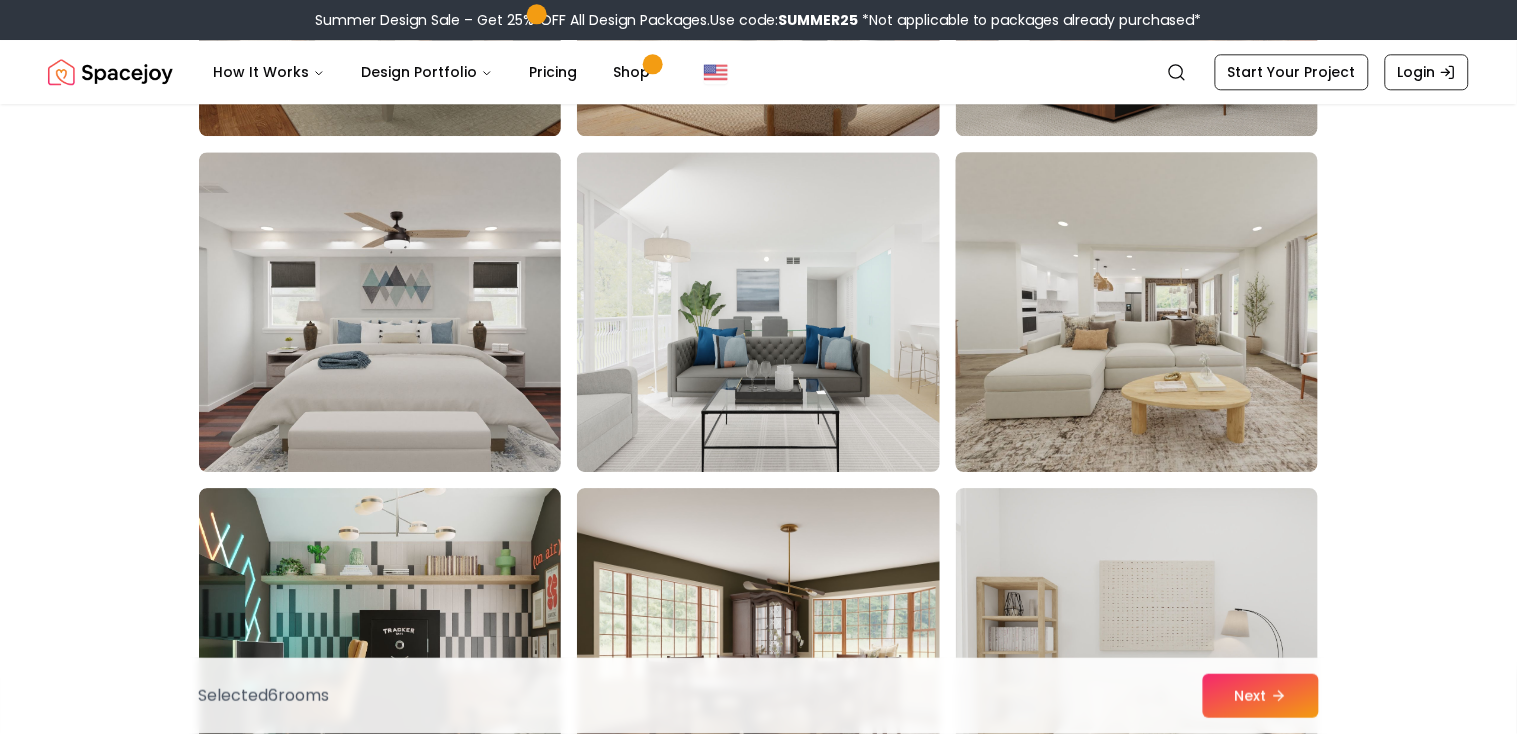 click at bounding box center [1156, 312] 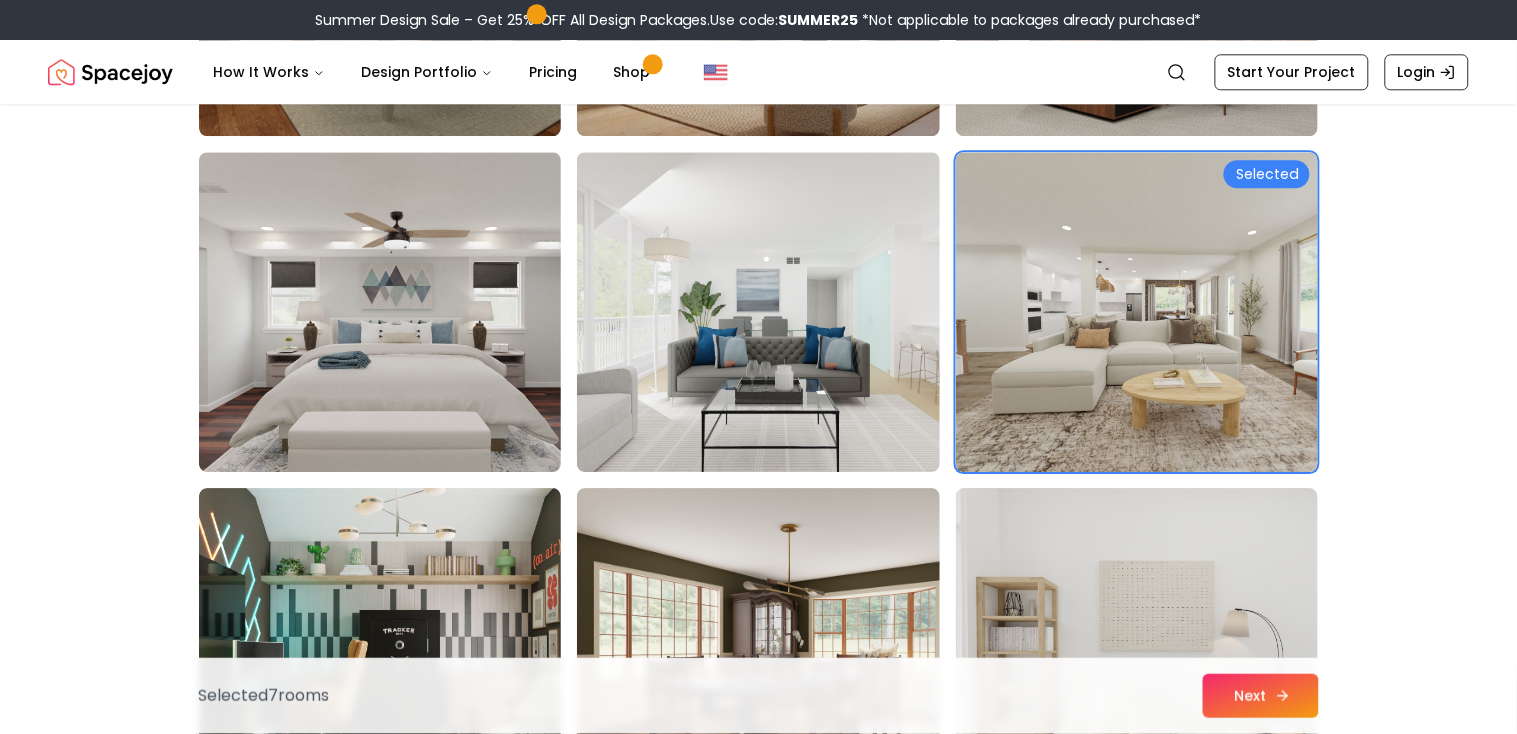 click on "Next" at bounding box center [1261, 696] 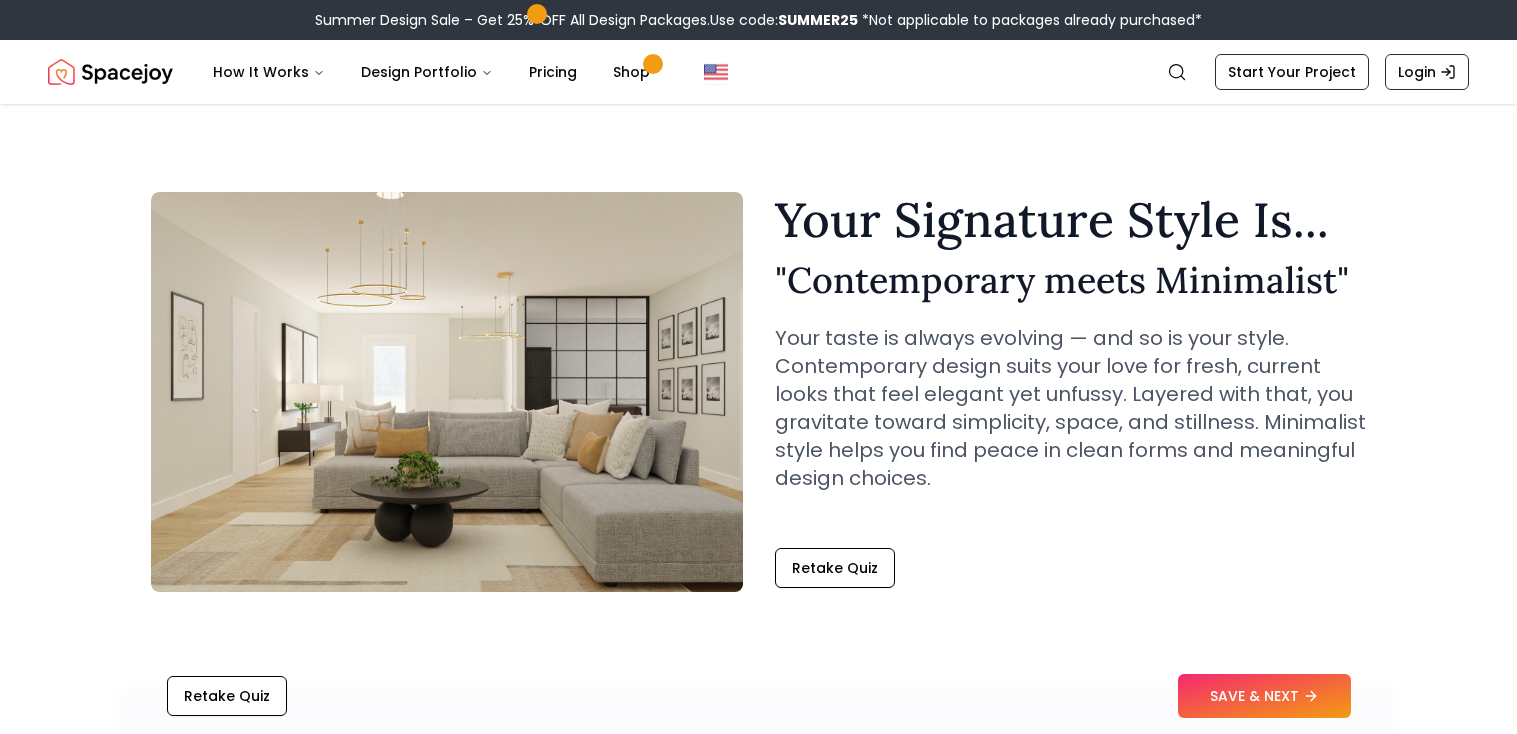 scroll, scrollTop: 0, scrollLeft: 0, axis: both 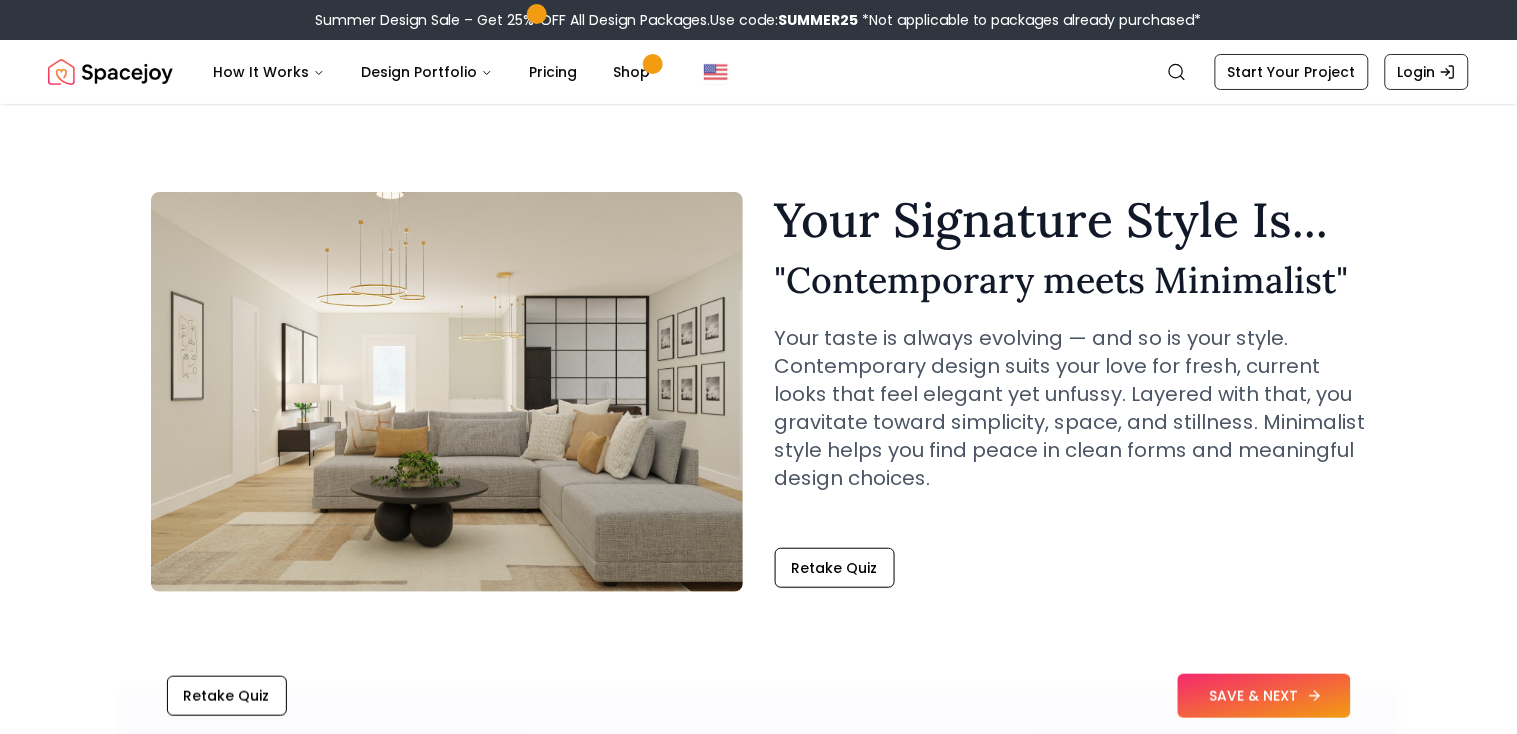 click on "SAVE & NEXT" at bounding box center [1264, 696] 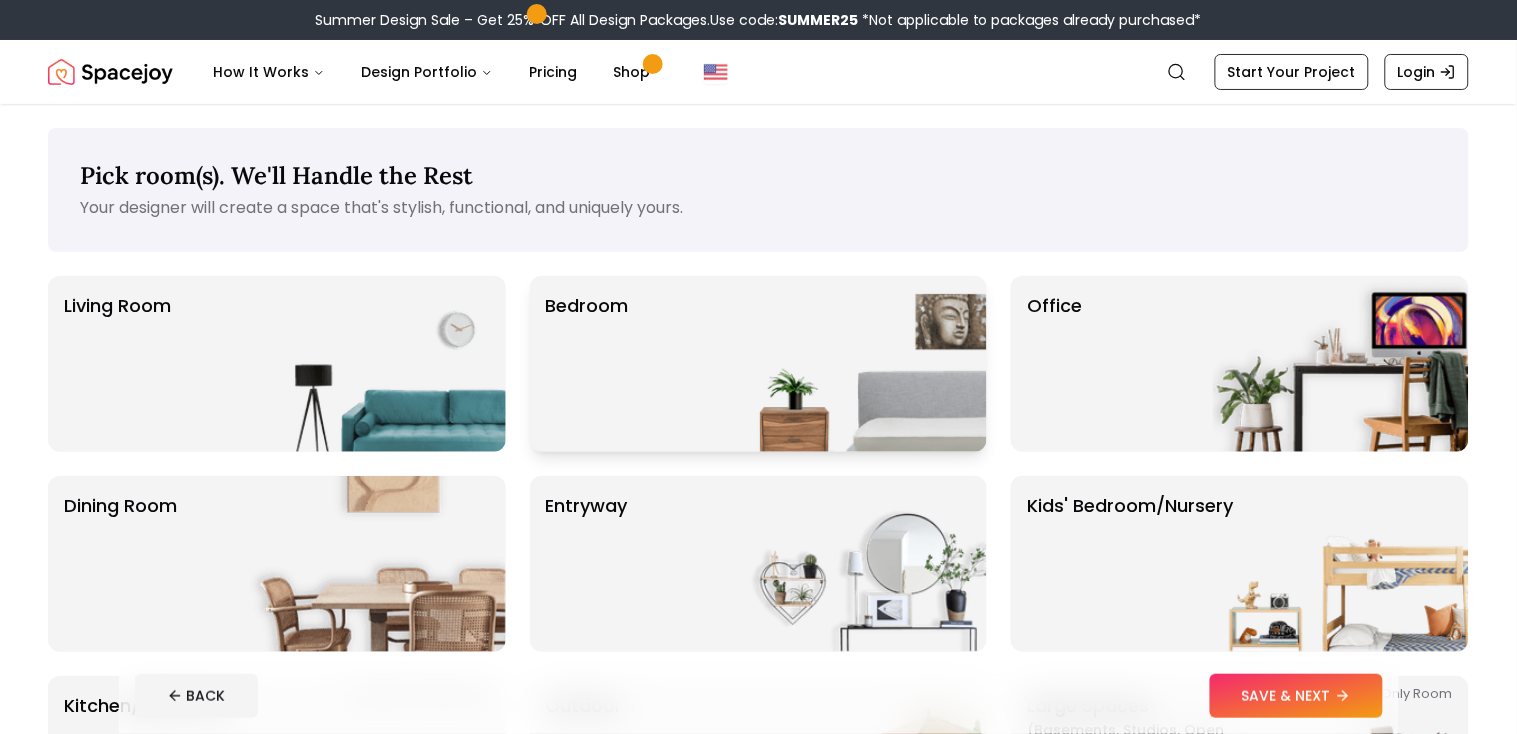 click at bounding box center [859, 364] 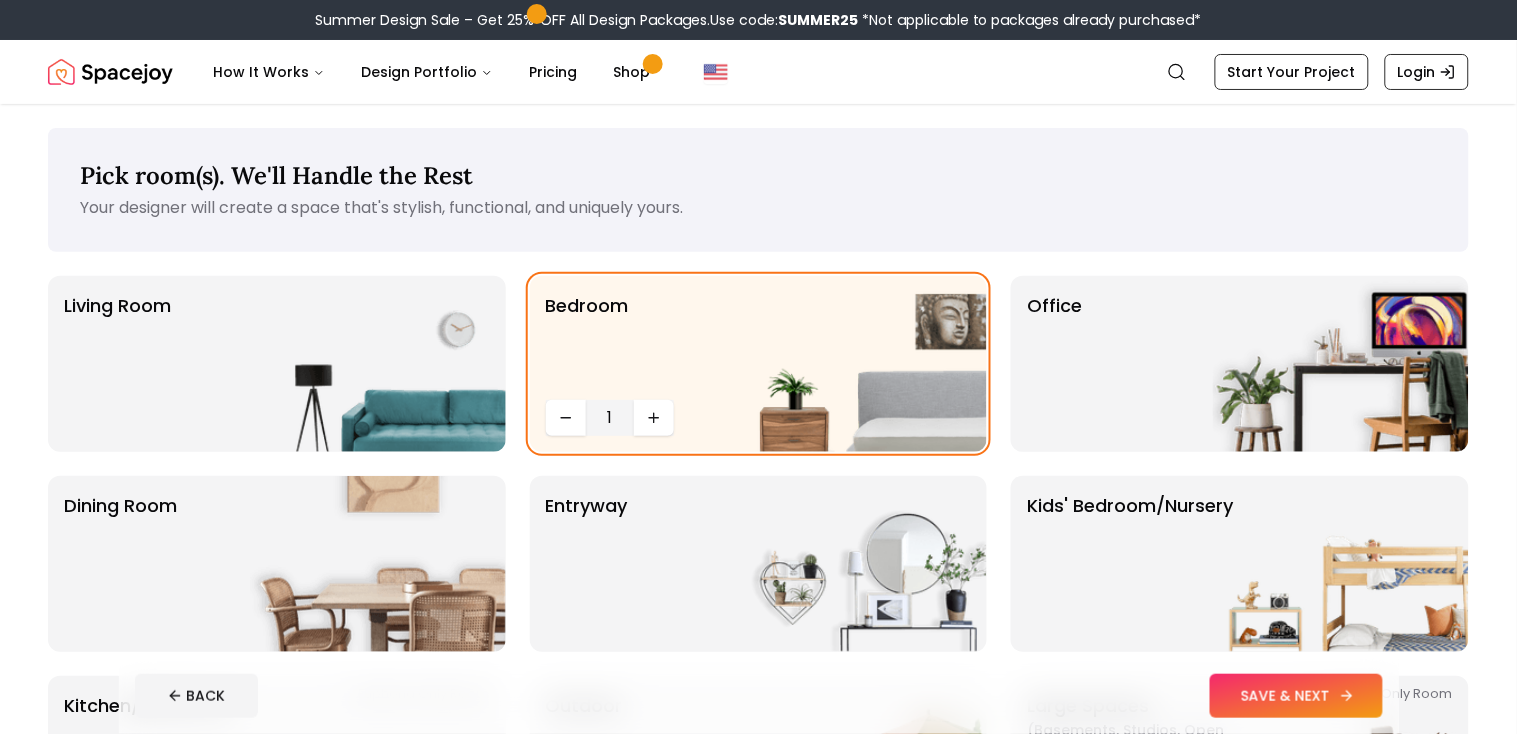 click on "SAVE & NEXT" at bounding box center [1296, 696] 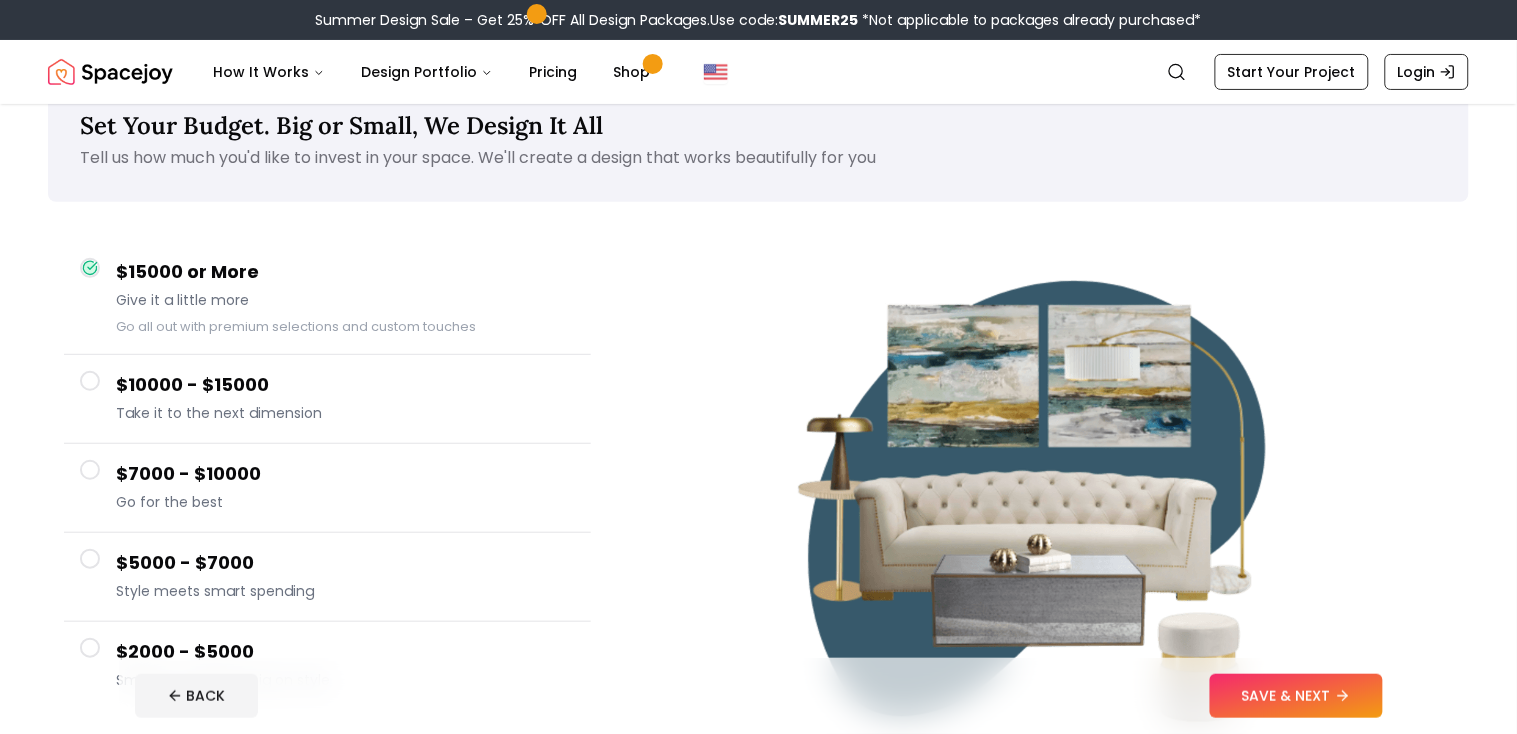 scroll, scrollTop: 47, scrollLeft: 0, axis: vertical 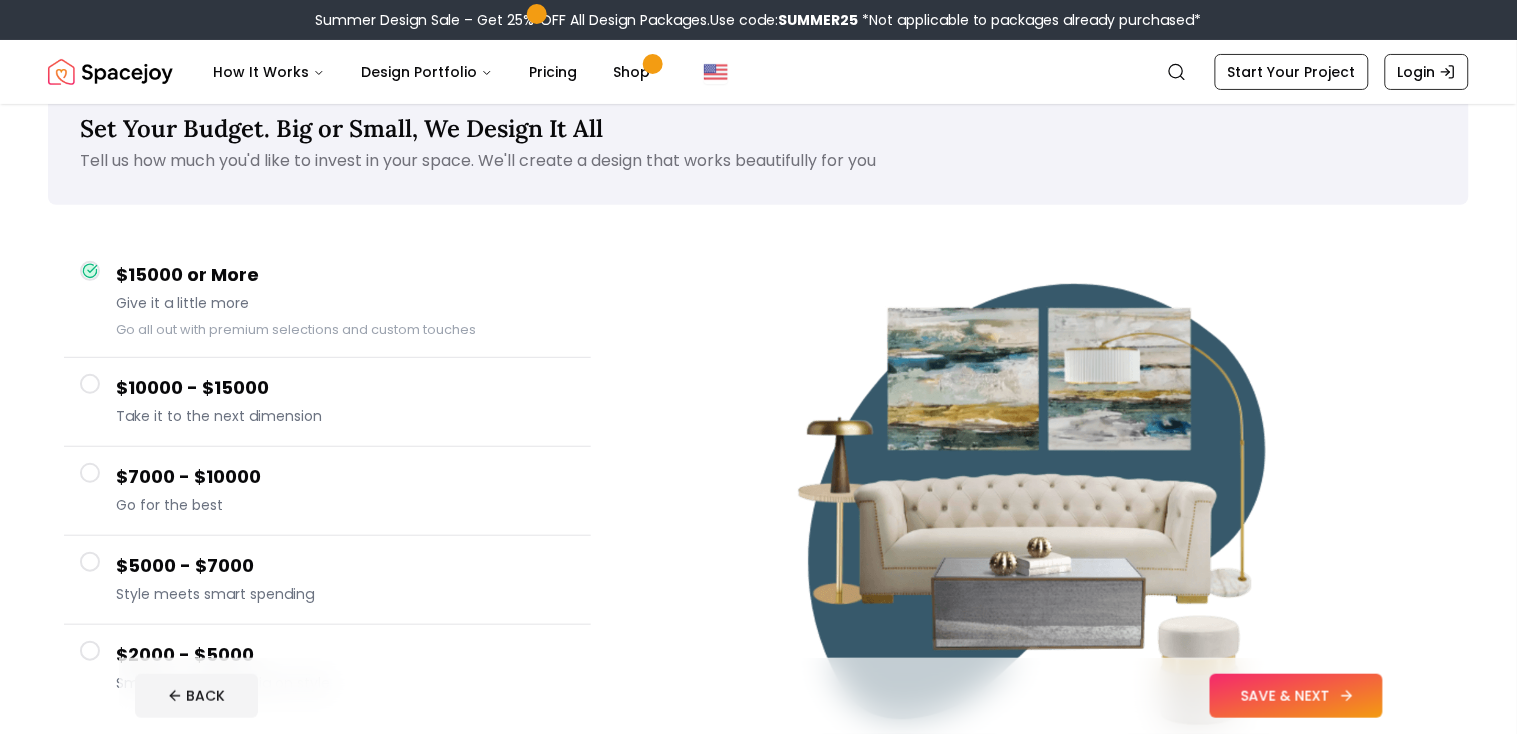 click on "SAVE & NEXT" at bounding box center (1296, 696) 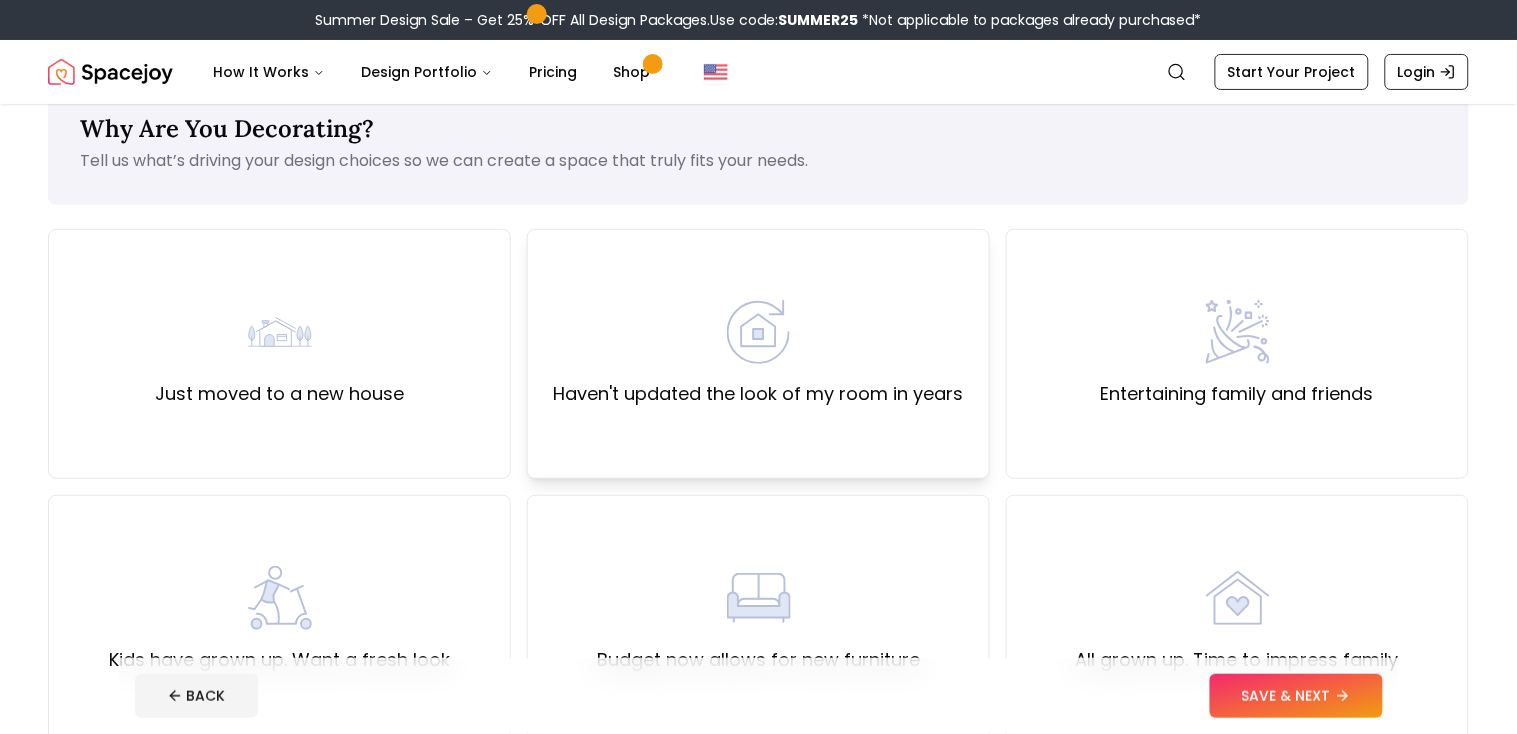 click on "Haven't updated the look of my room in years" at bounding box center (758, 354) 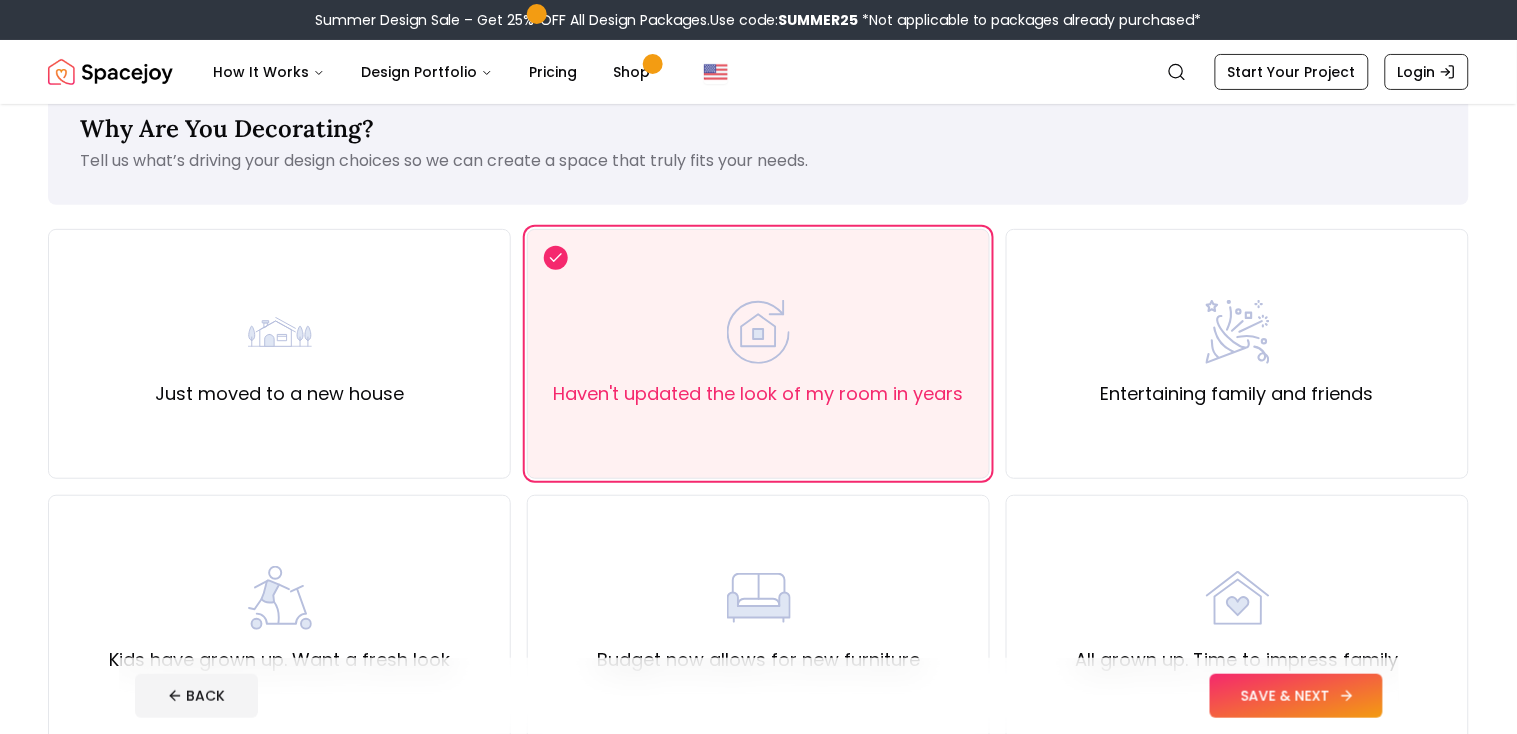 click on "SAVE & NEXT" at bounding box center [1296, 696] 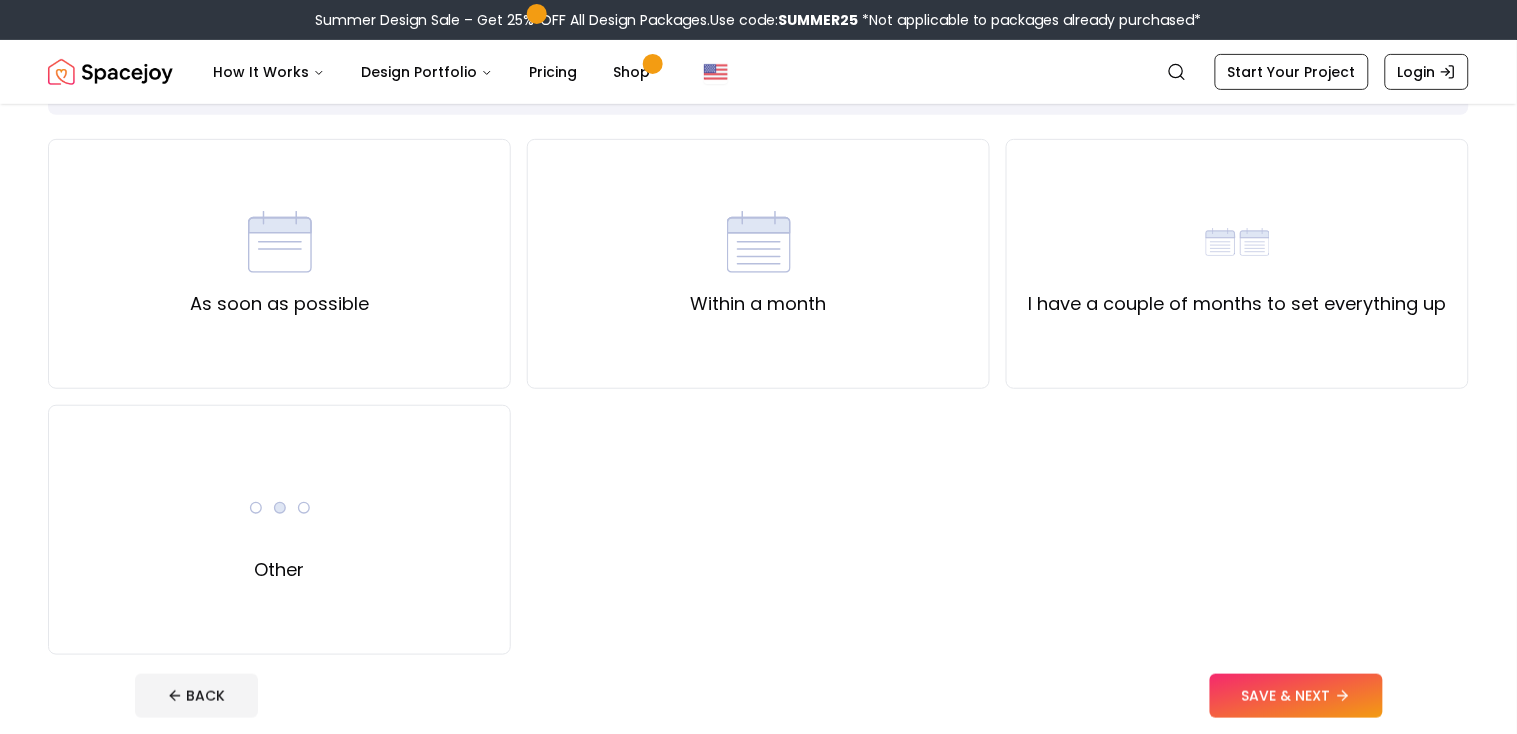 scroll, scrollTop: 156, scrollLeft: 0, axis: vertical 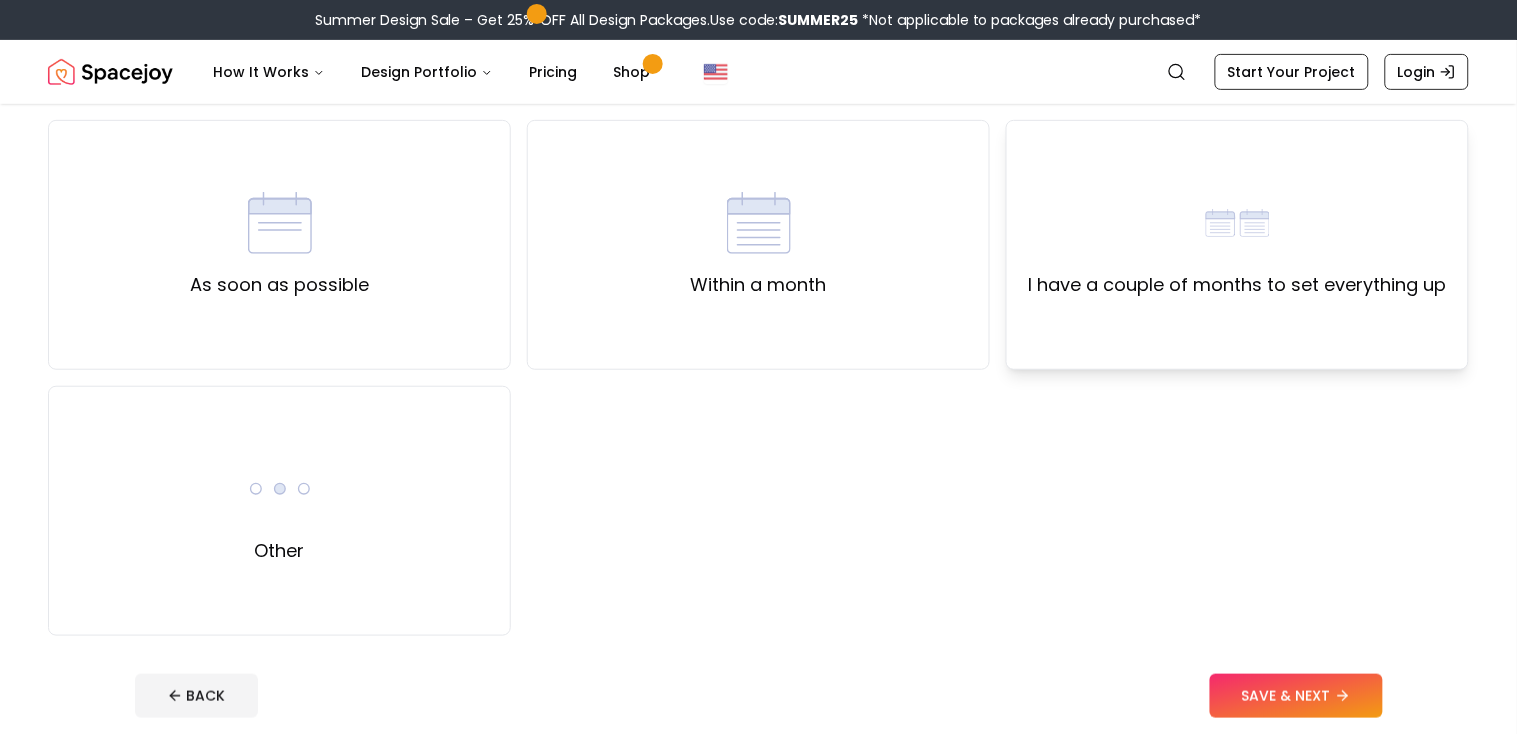 click on "I have a couple of months to set everything up" at bounding box center (1237, 245) 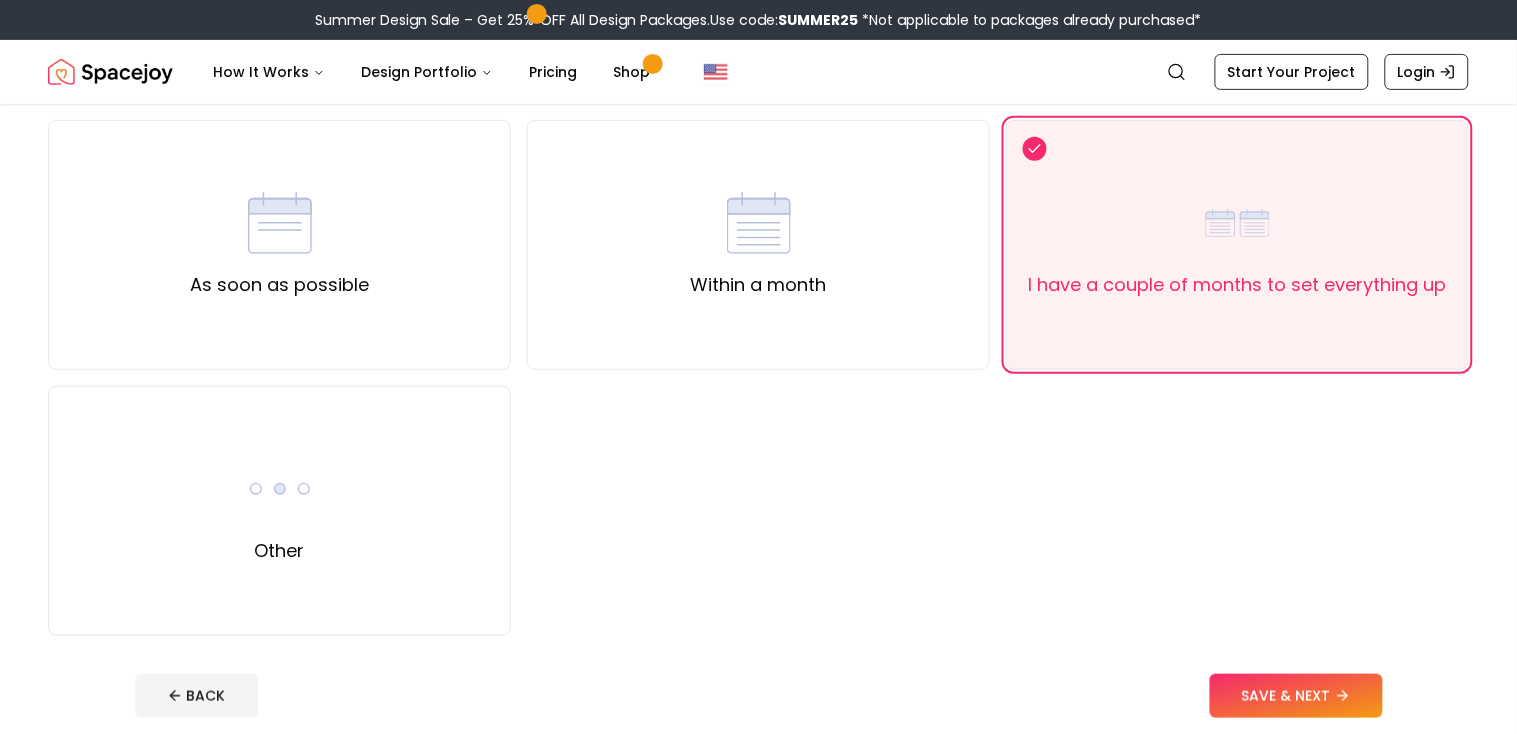 click on "BACK SAVE & NEXT" at bounding box center (759, 696) 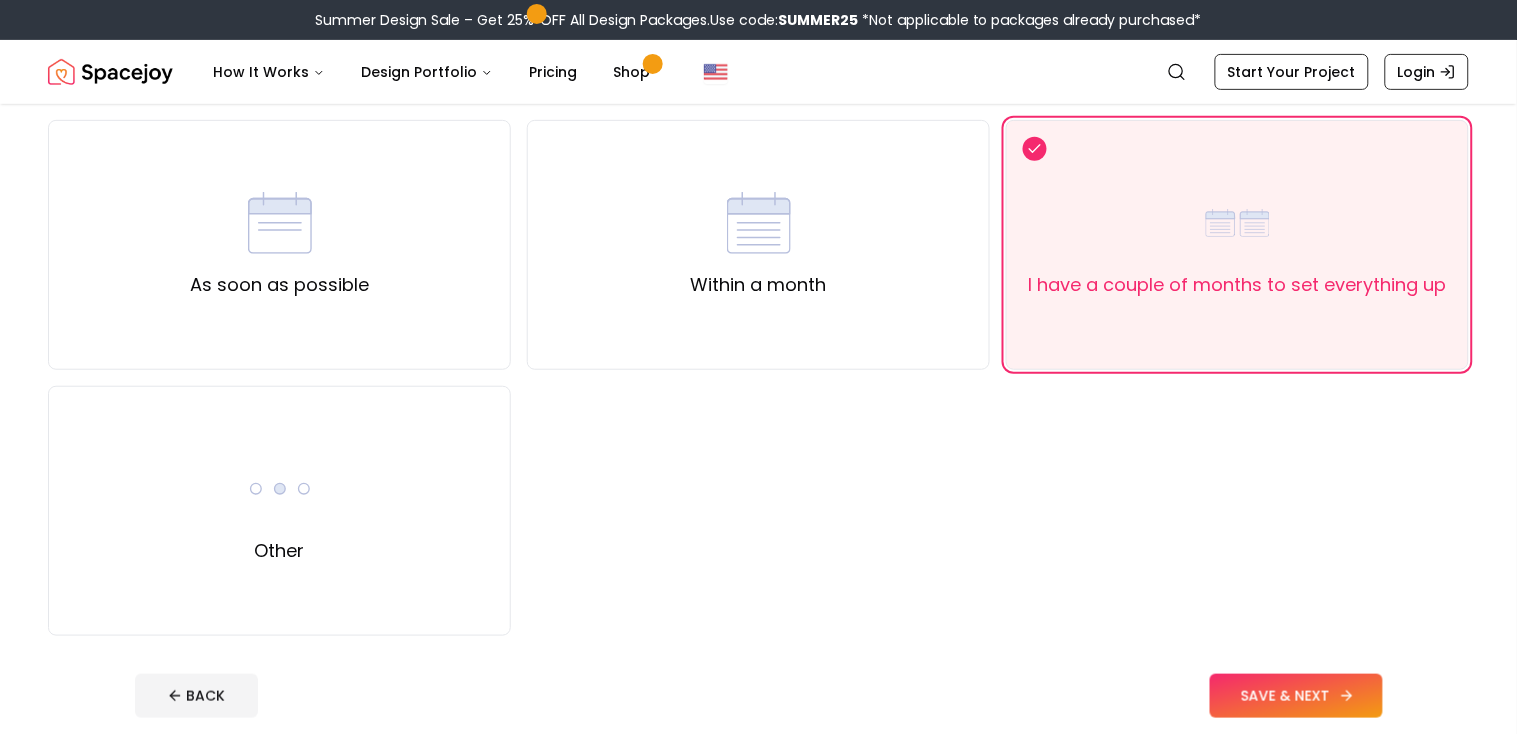 click on "SAVE & NEXT" at bounding box center [1296, 696] 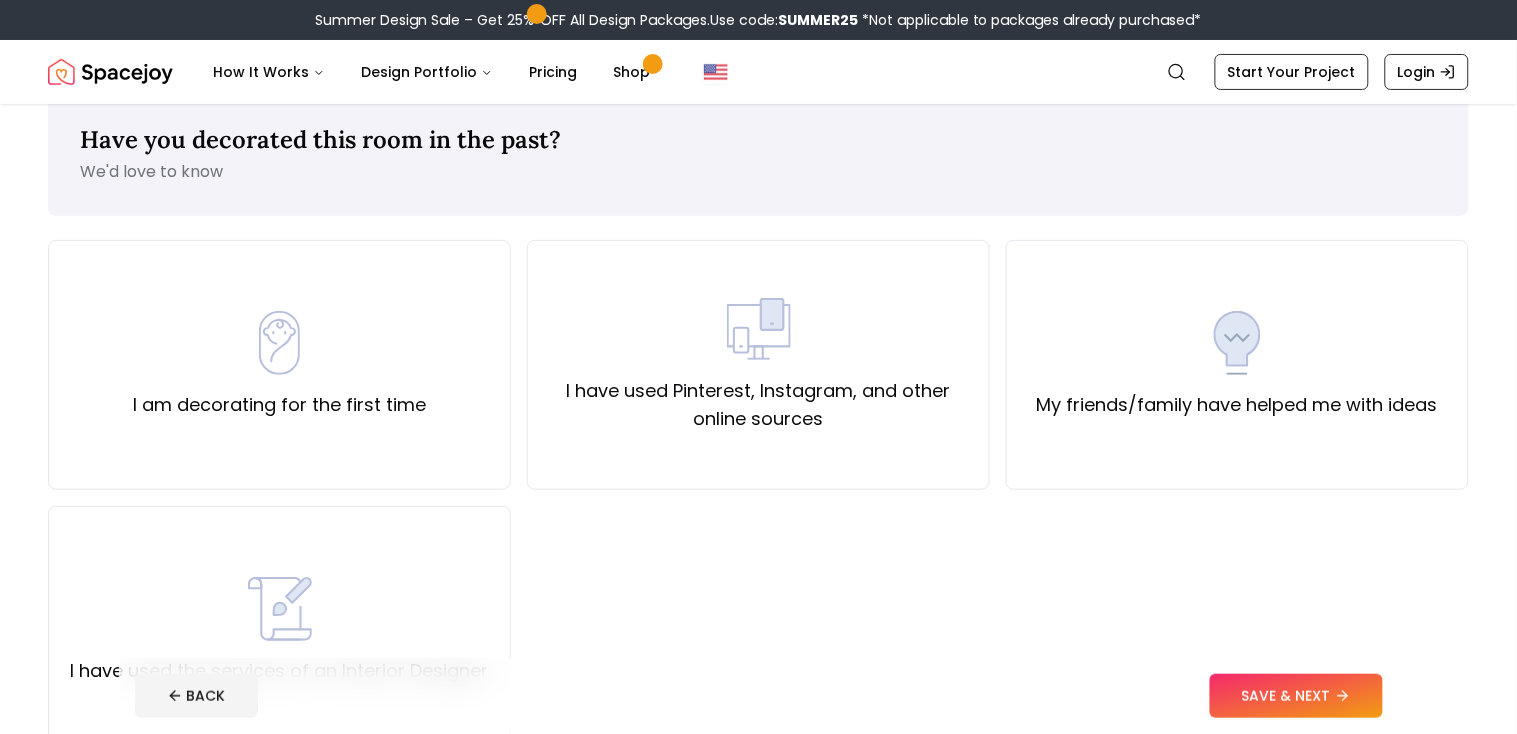 scroll, scrollTop: 42, scrollLeft: 0, axis: vertical 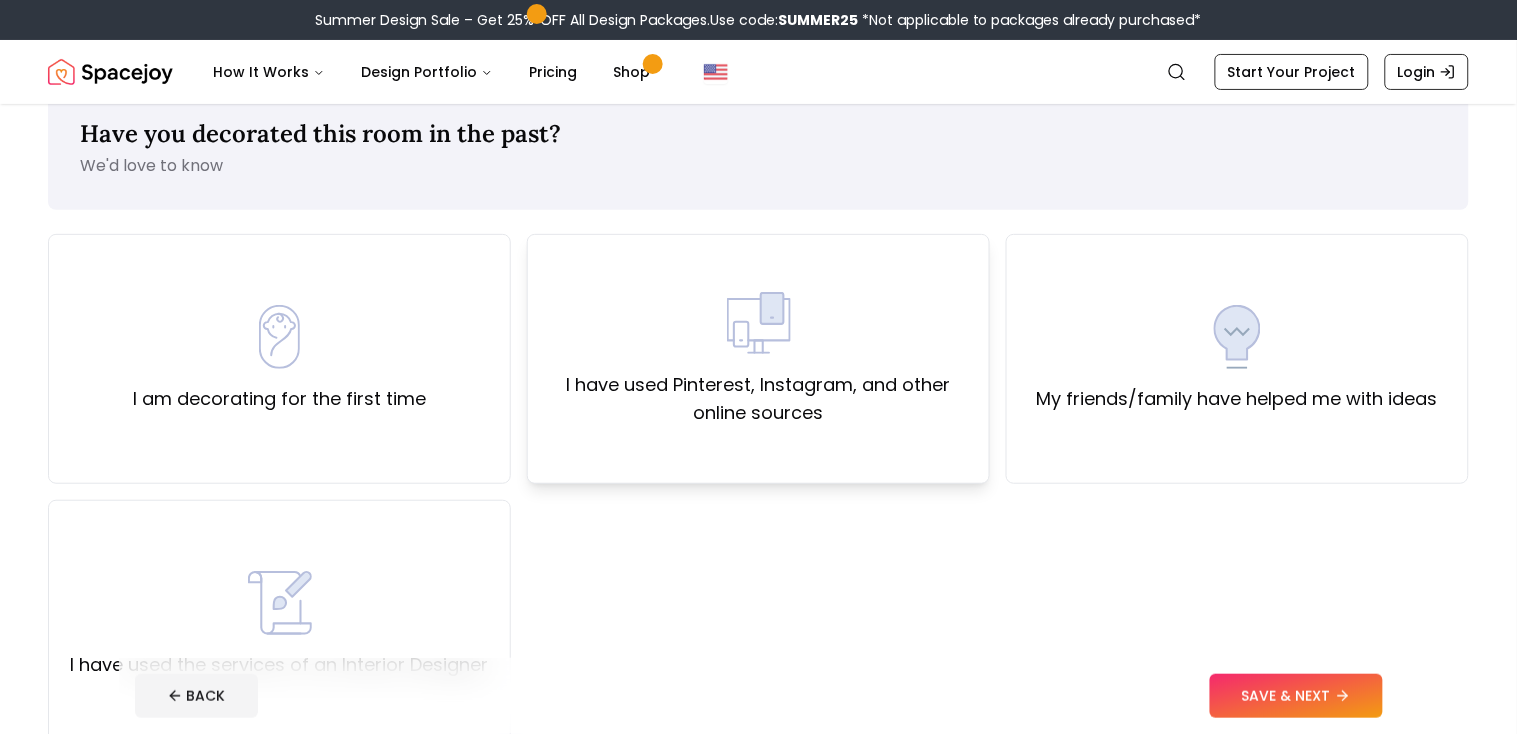 click on "I have used Pinterest, Instagram, and other online sources" at bounding box center (758, 359) 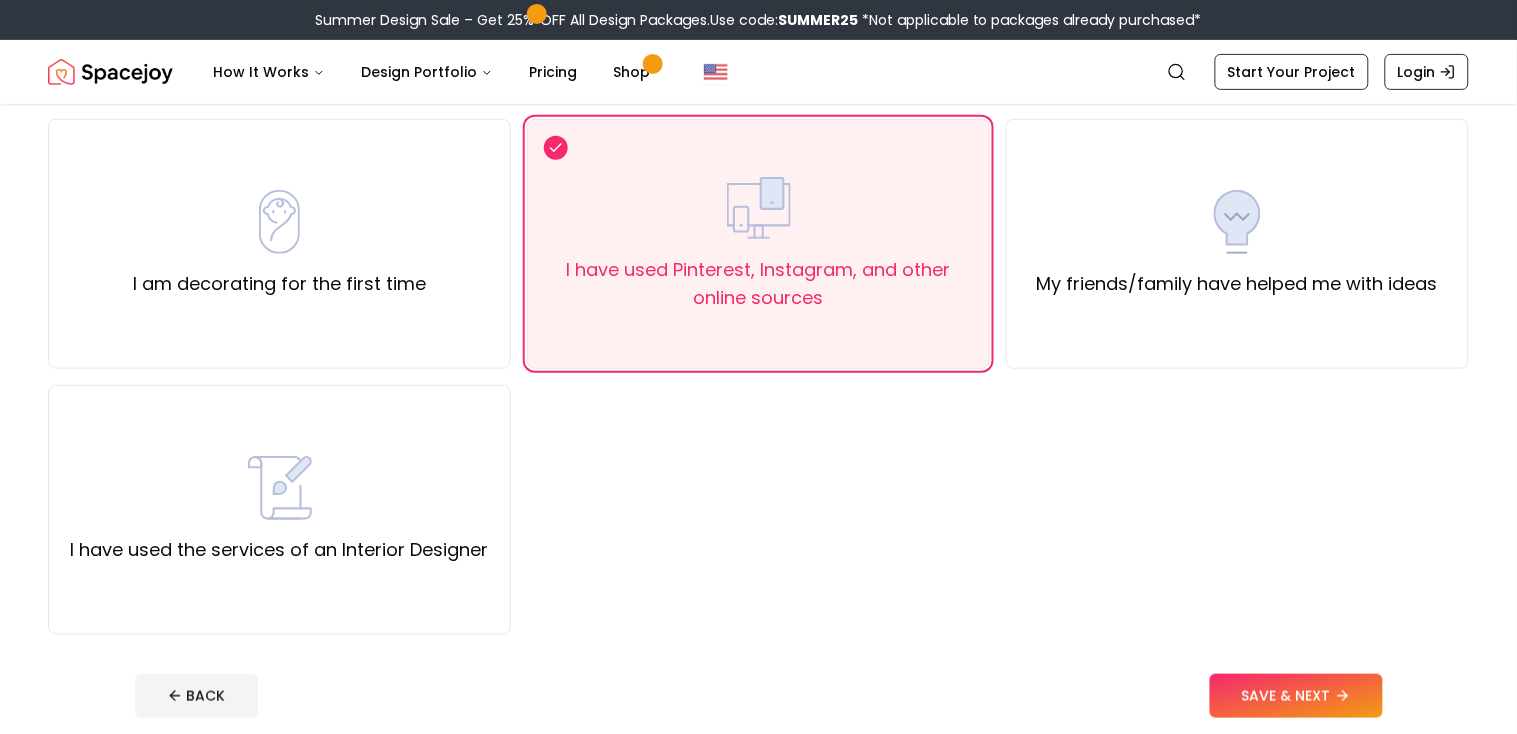 scroll, scrollTop: 158, scrollLeft: 0, axis: vertical 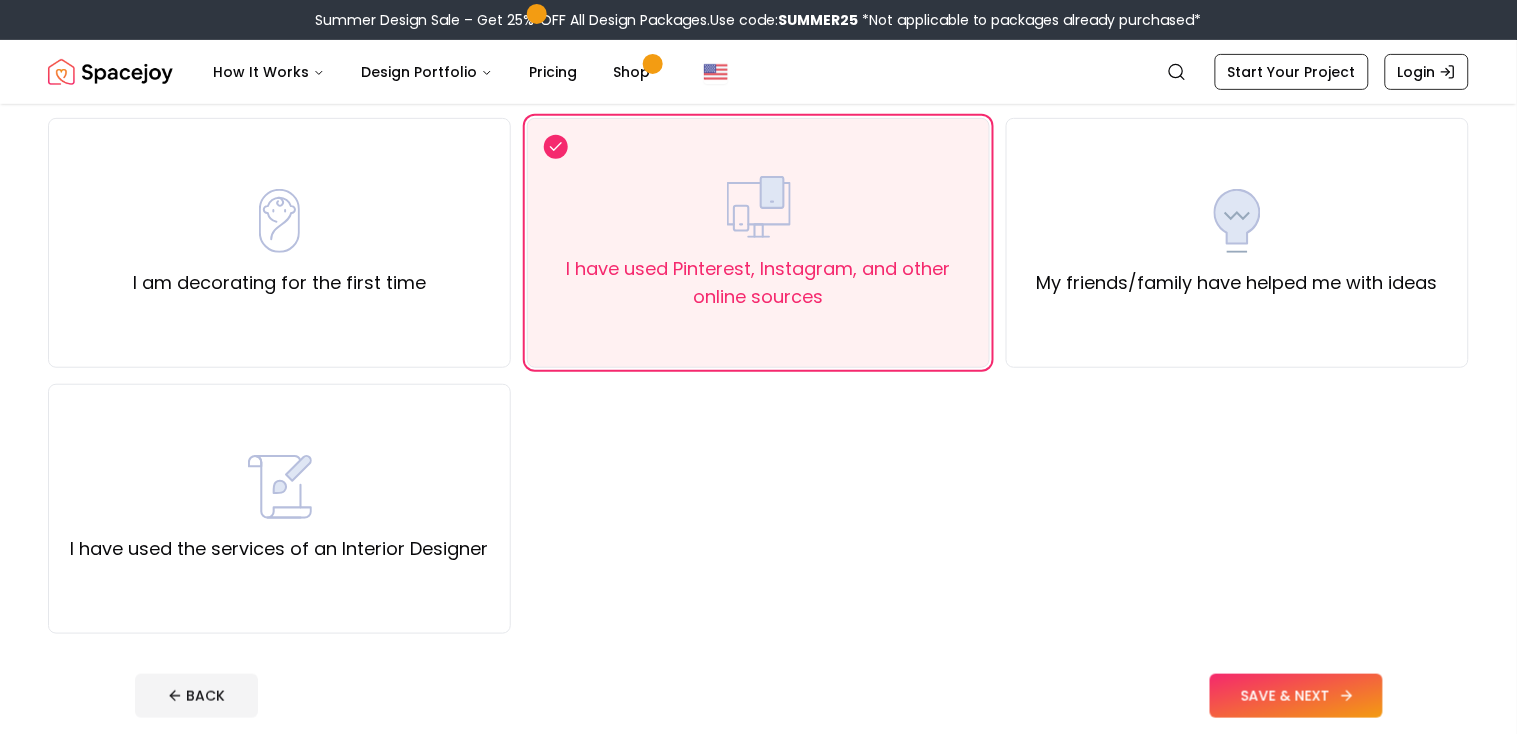 click on "SAVE & NEXT" at bounding box center [1296, 696] 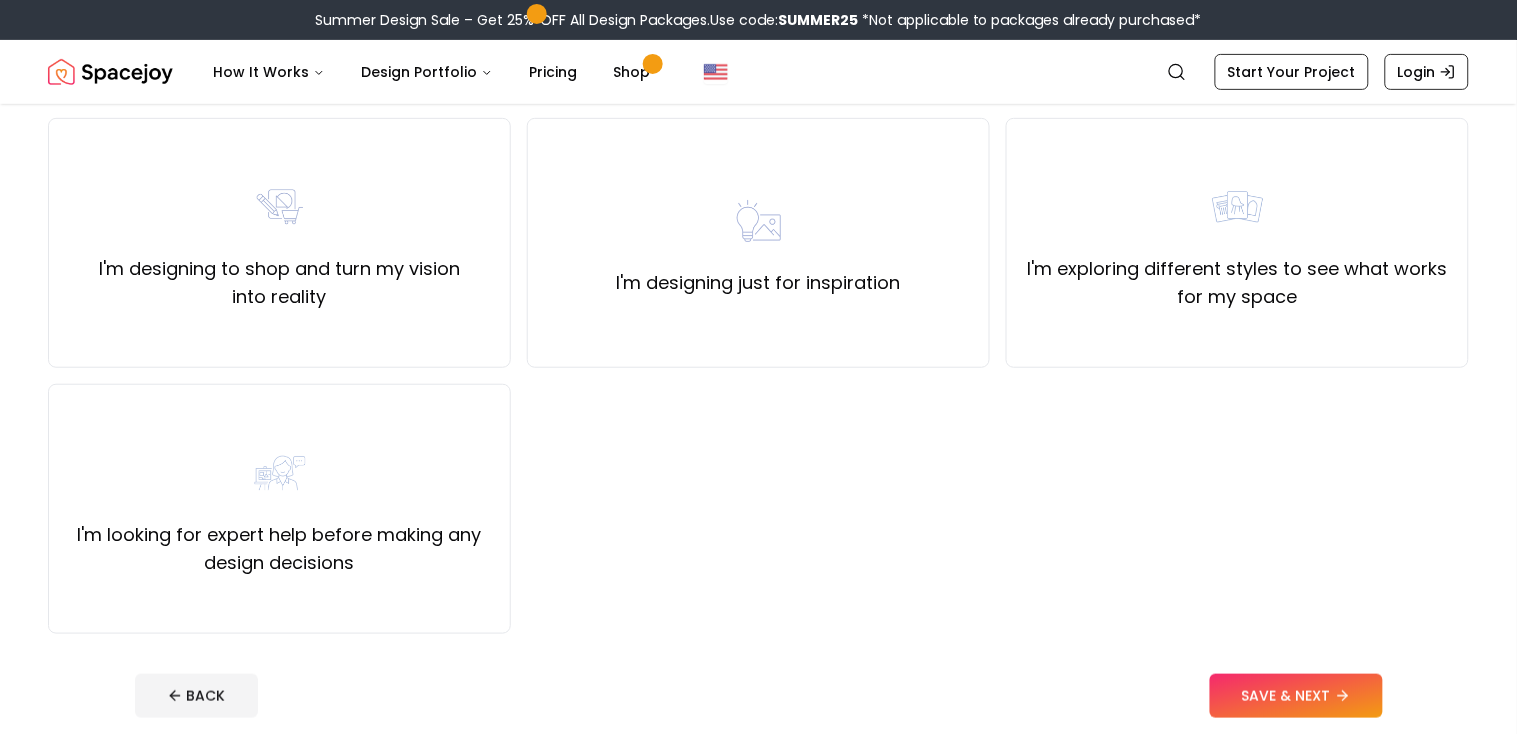 scroll, scrollTop: 0, scrollLeft: 0, axis: both 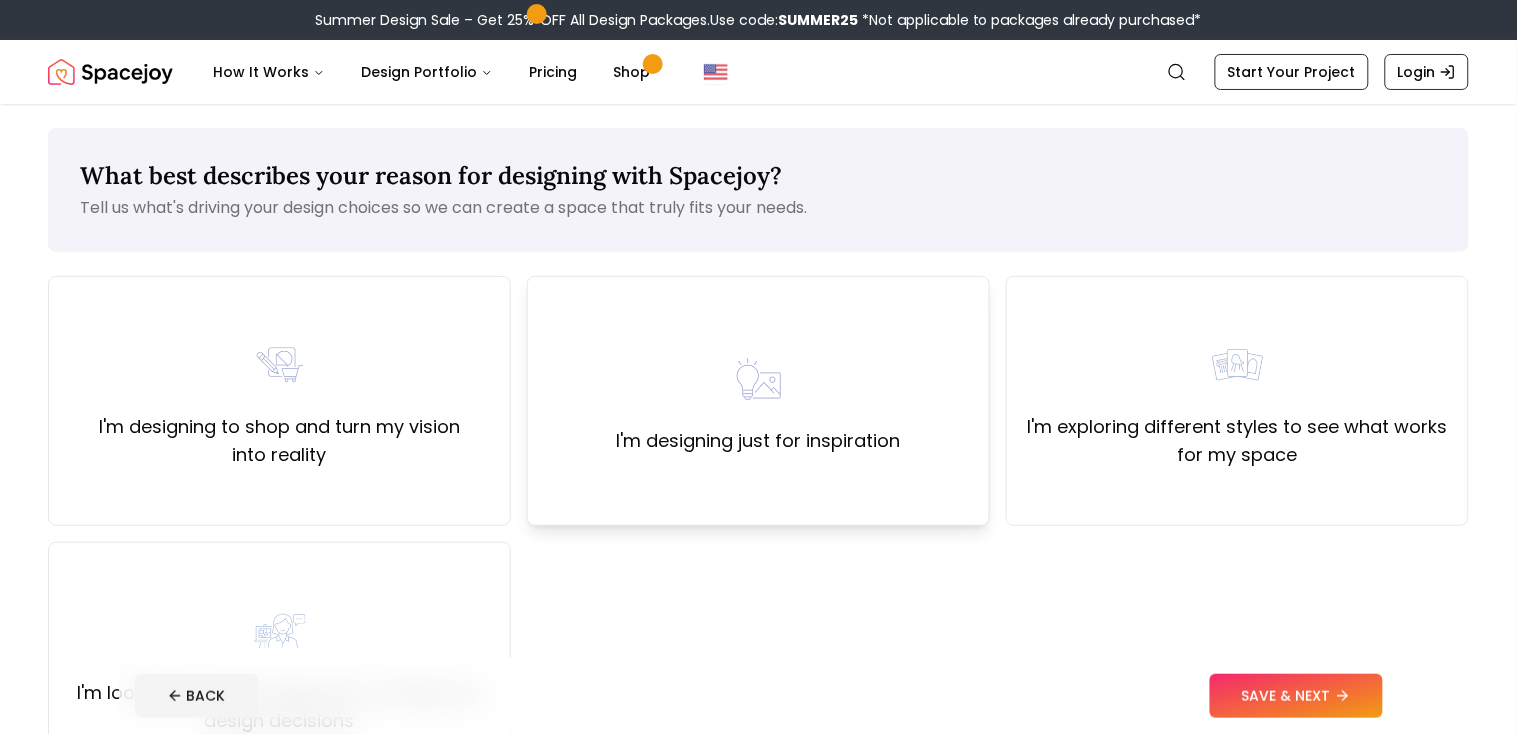 click on "I'm designing just for inspiration" at bounding box center [758, 401] 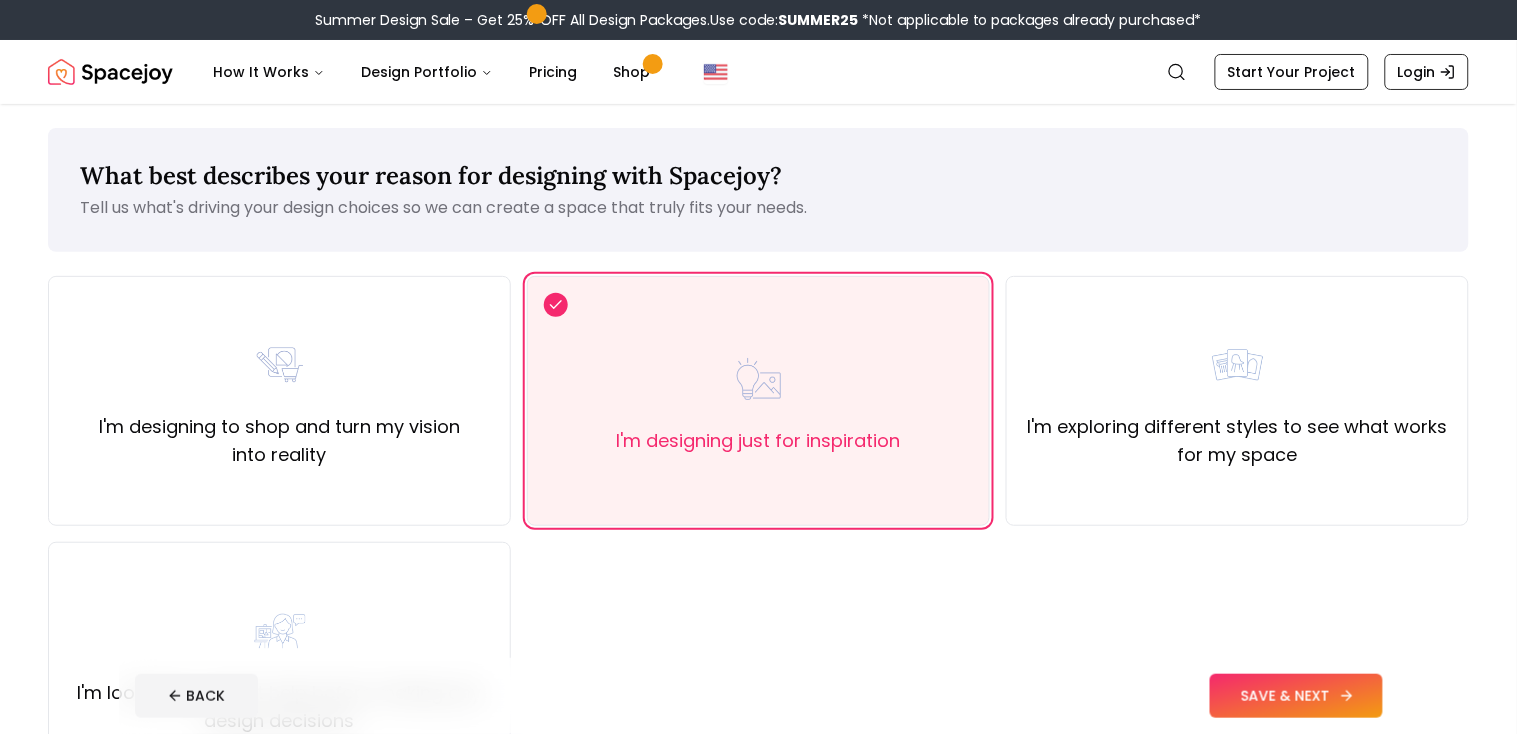 click on "SAVE & NEXT" at bounding box center (1296, 696) 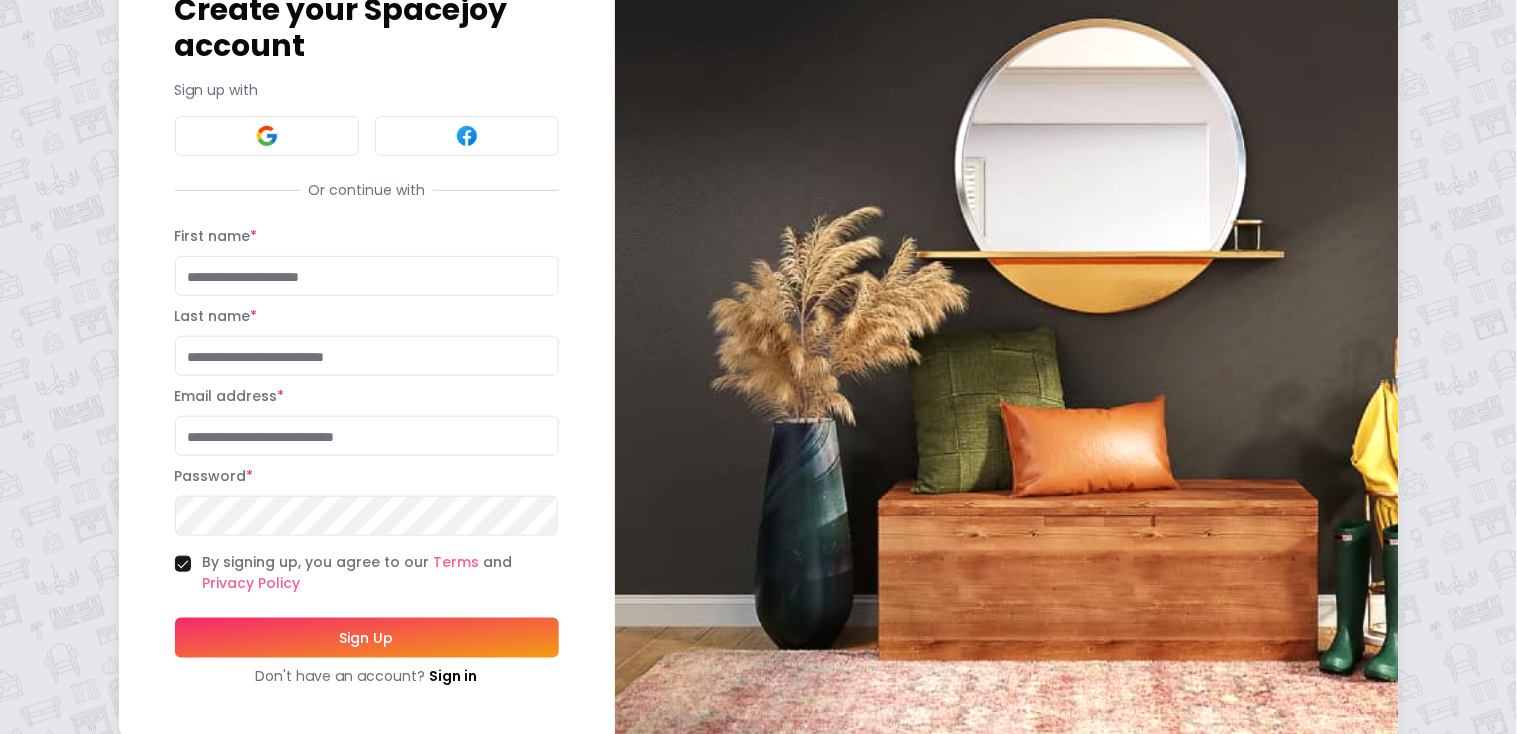 scroll, scrollTop: 0, scrollLeft: 0, axis: both 